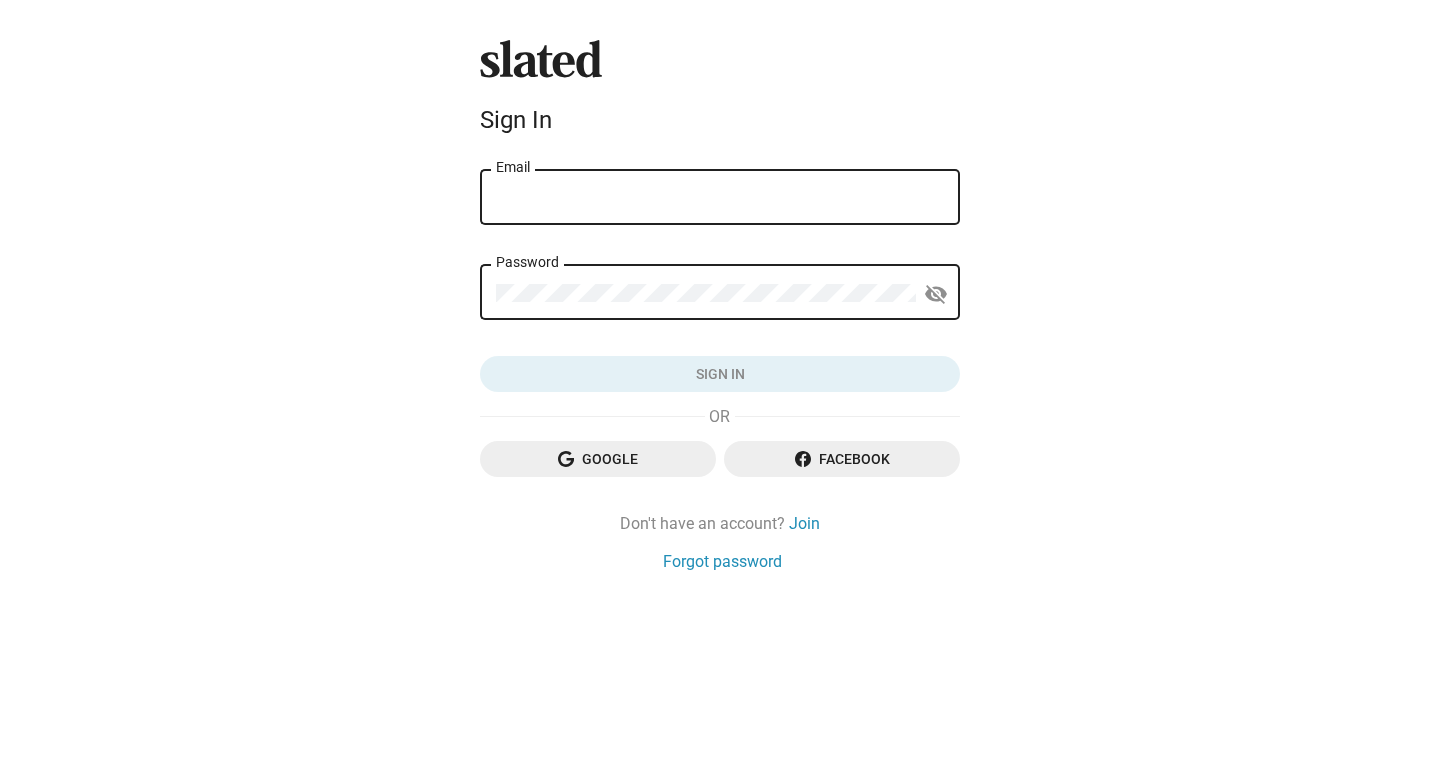 scroll, scrollTop: 0, scrollLeft: 0, axis: both 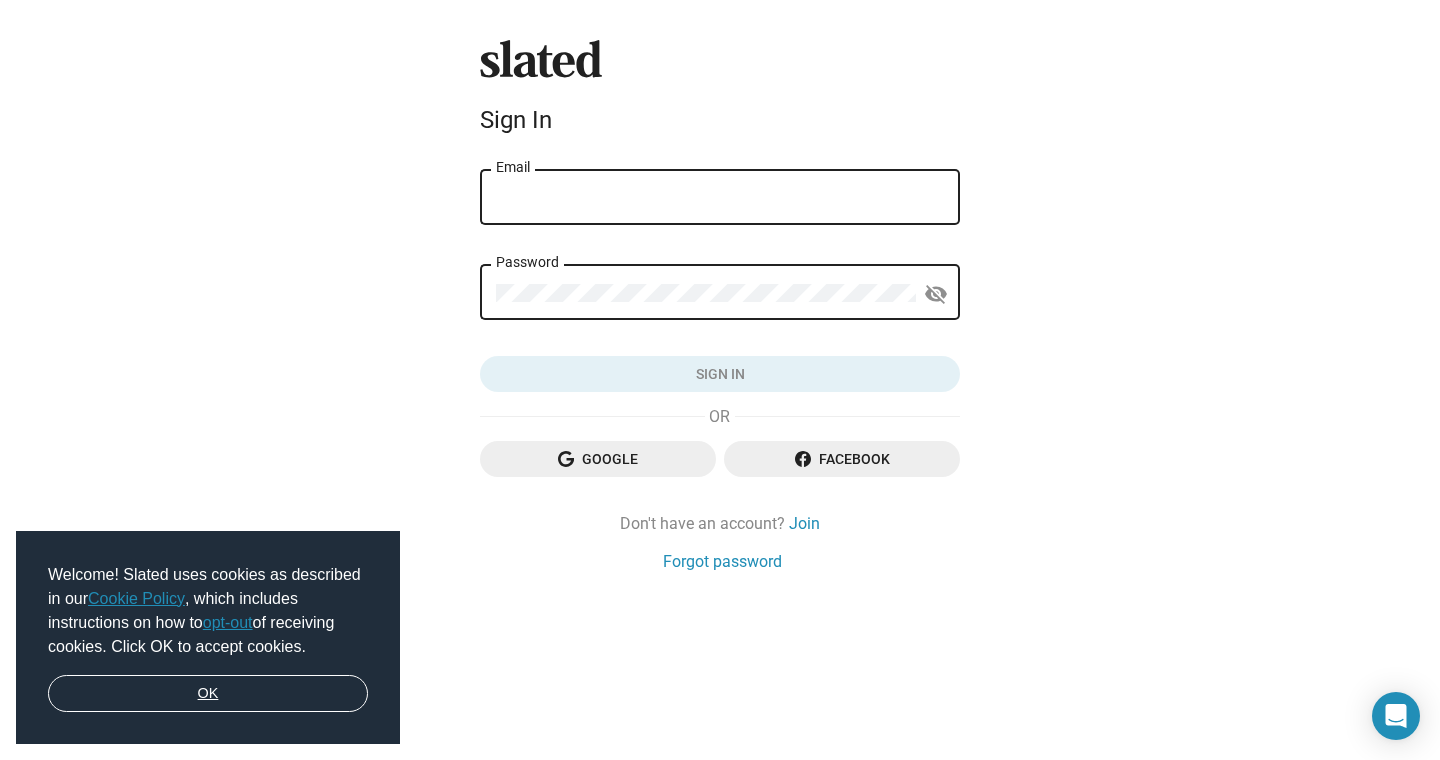 click on "OK" at bounding box center [208, 694] 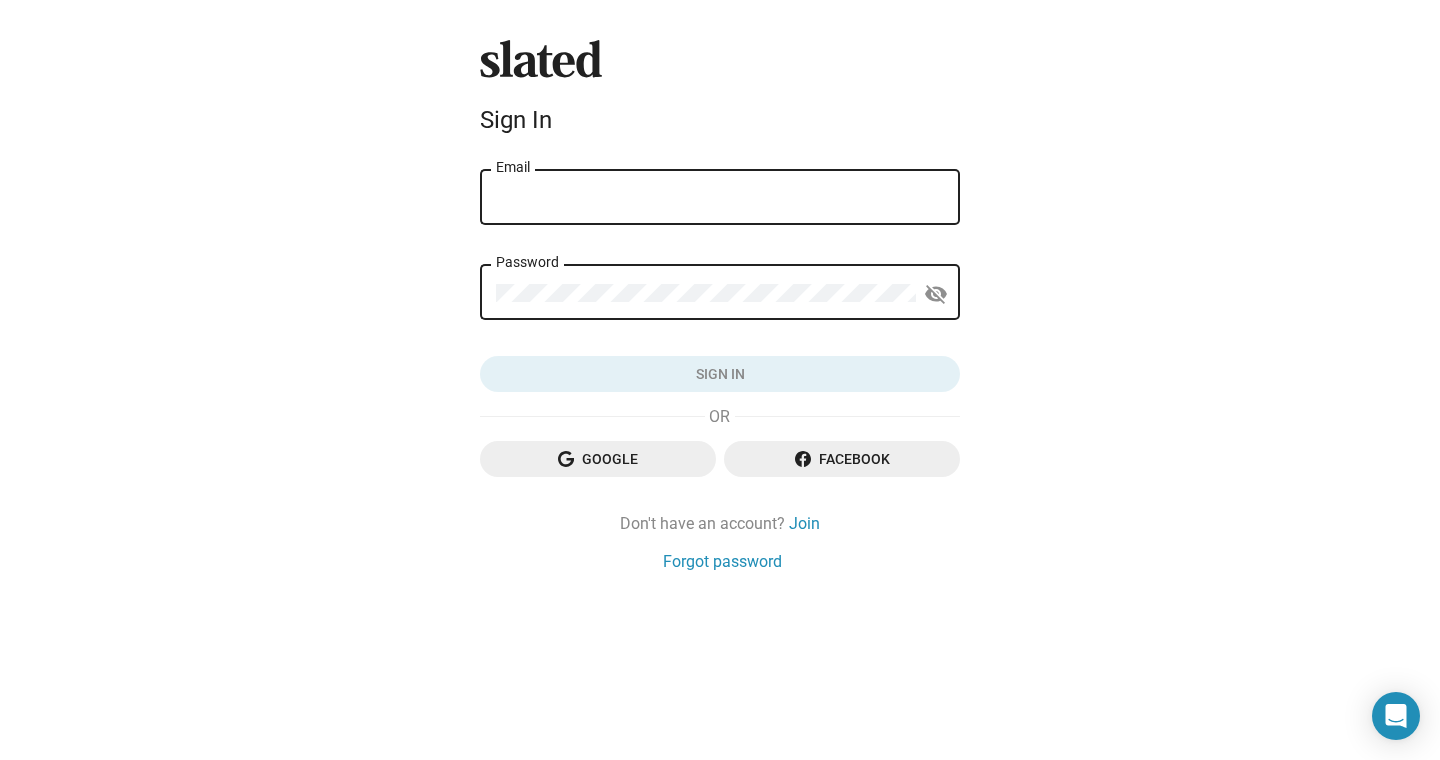 click on "Email" 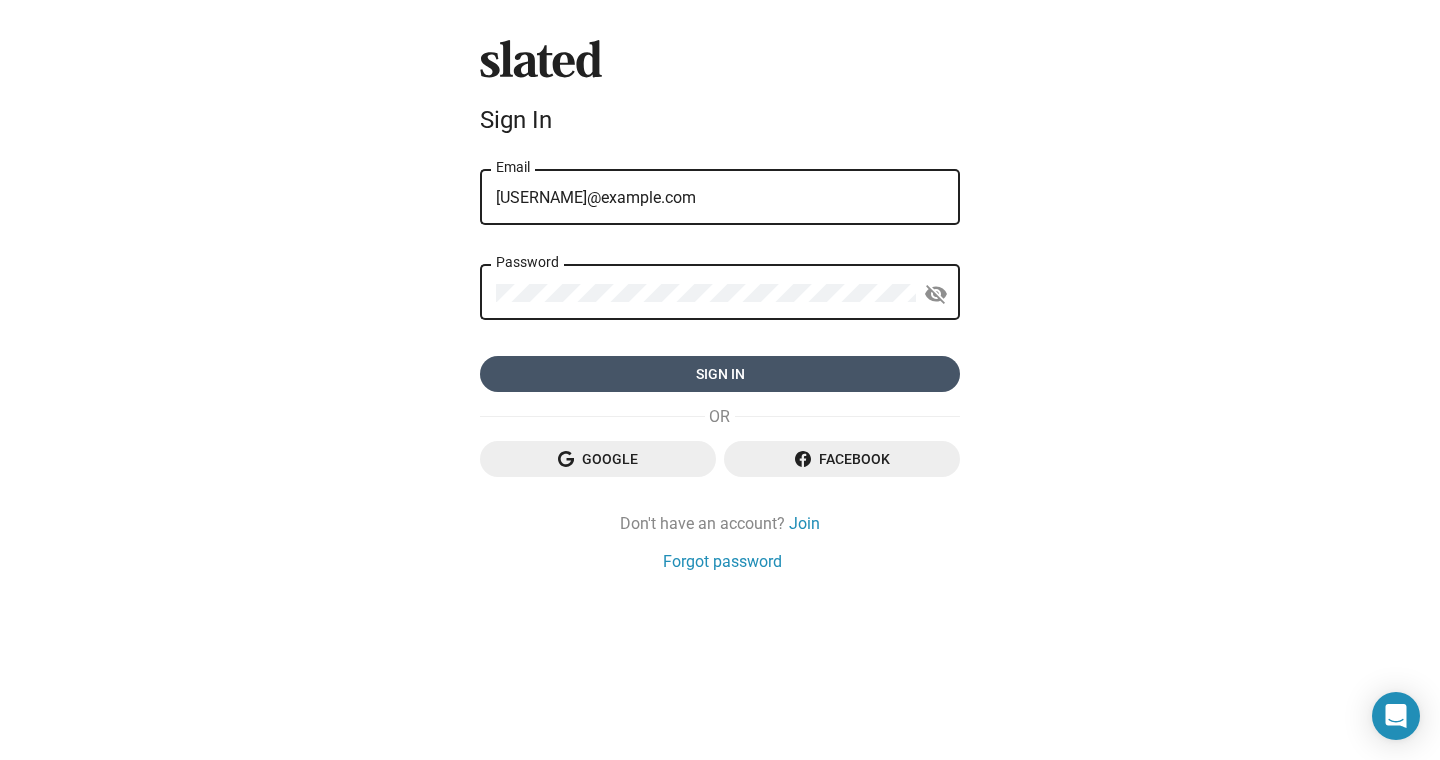 click on "Sign in" 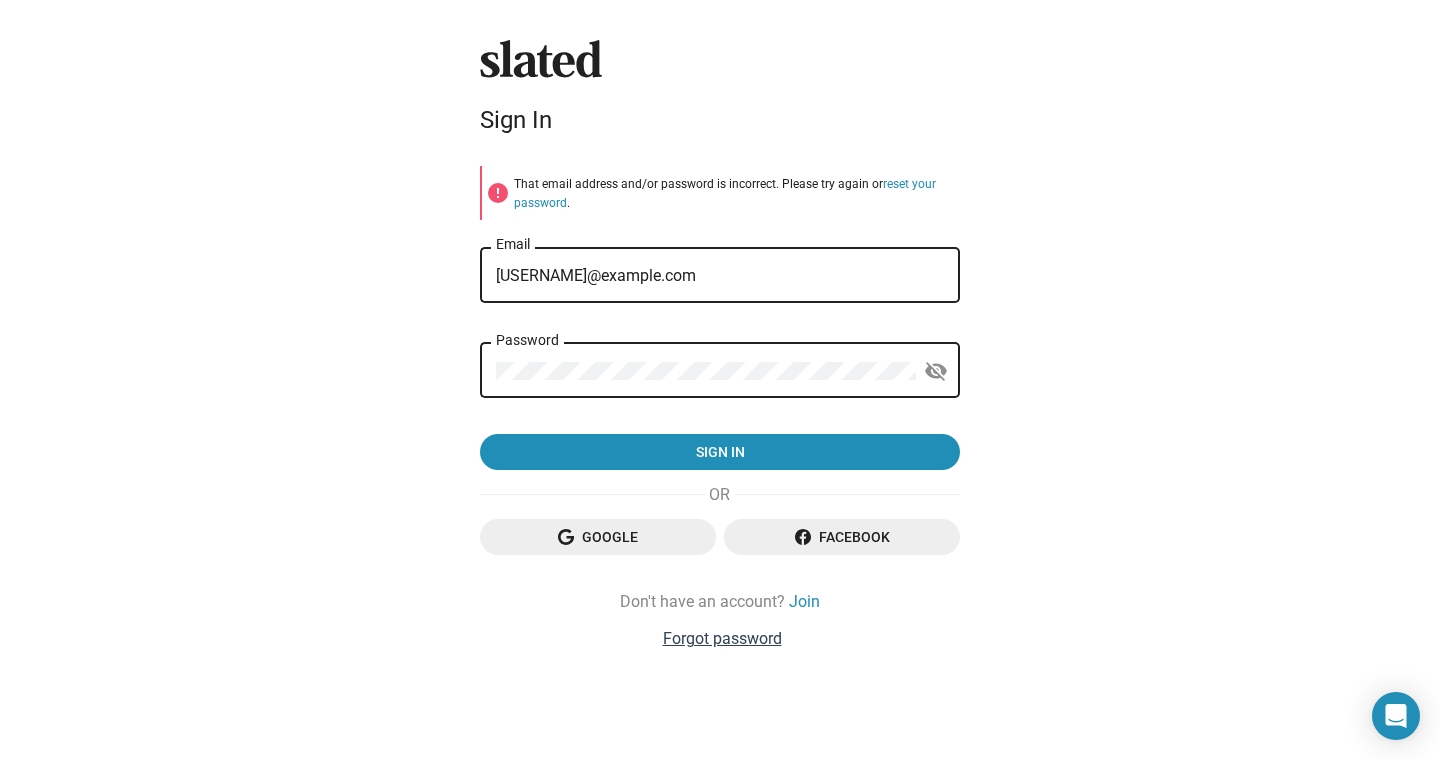 click on "Forgot password" 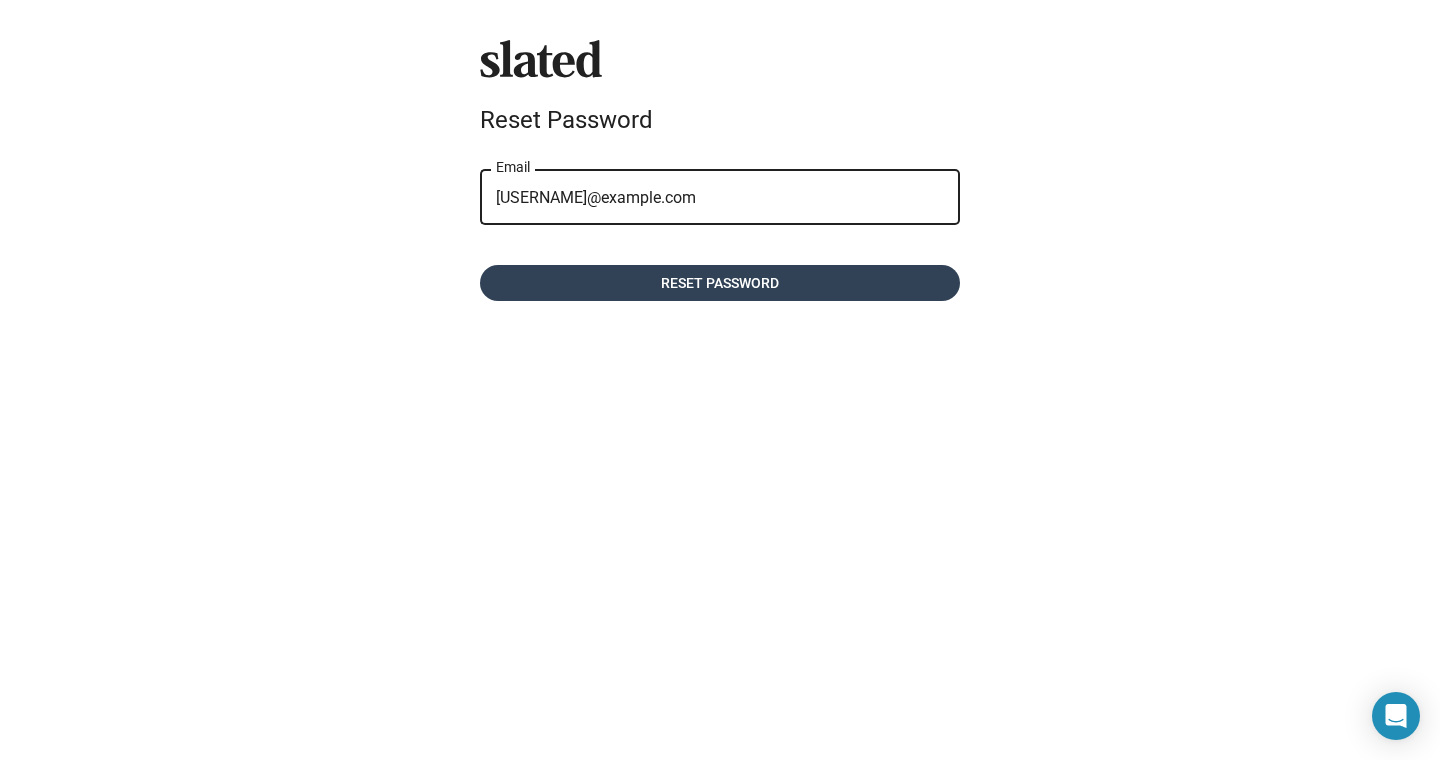 click on "Reset password" 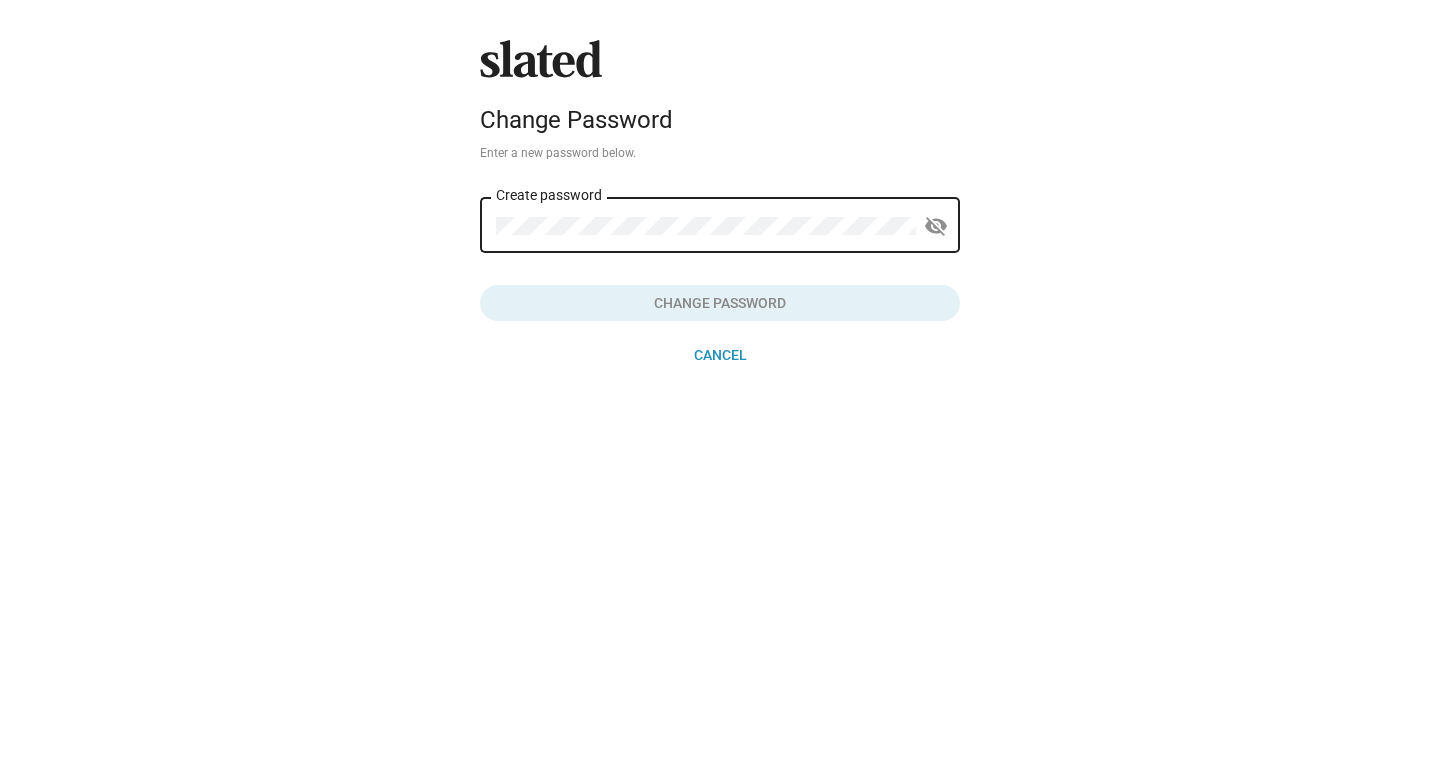 scroll, scrollTop: 0, scrollLeft: 0, axis: both 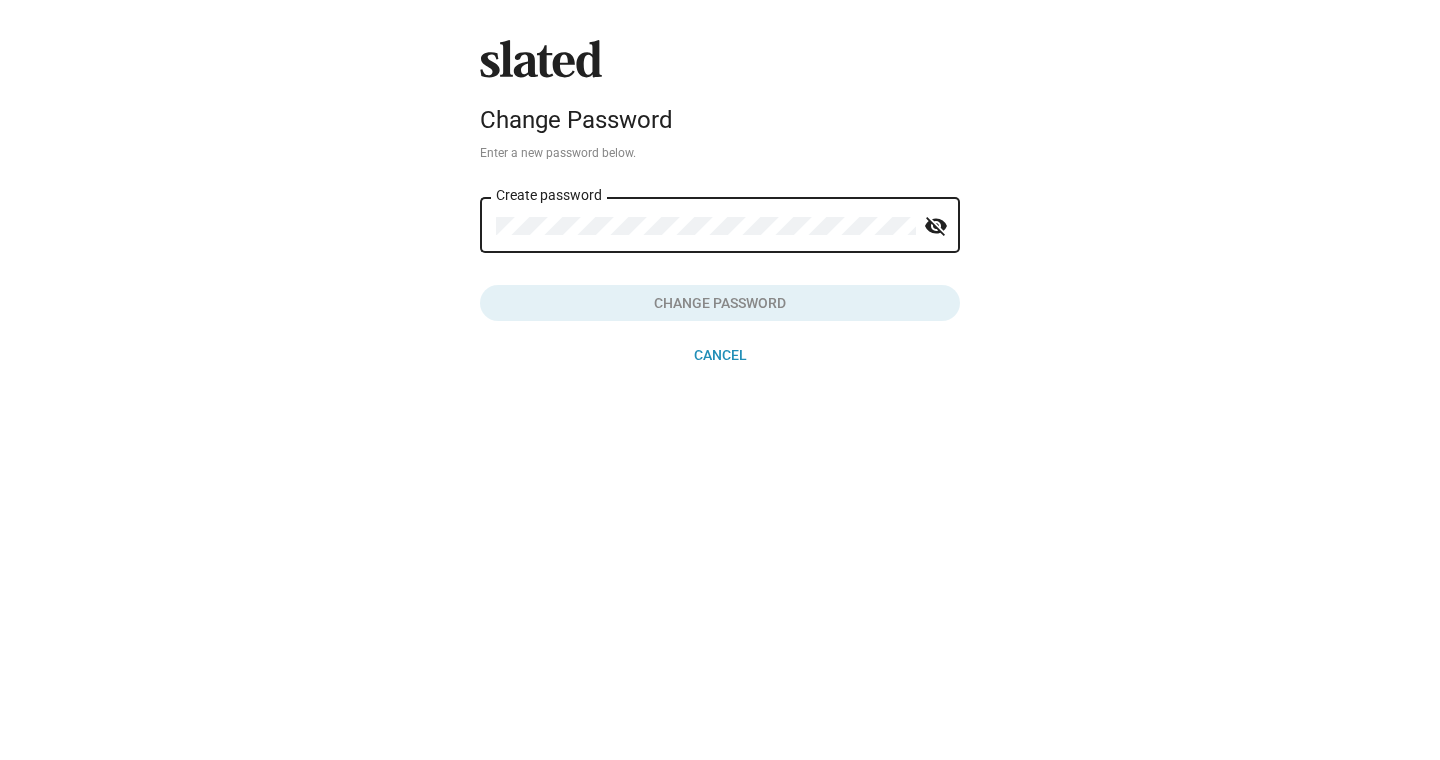 click on "Create password" 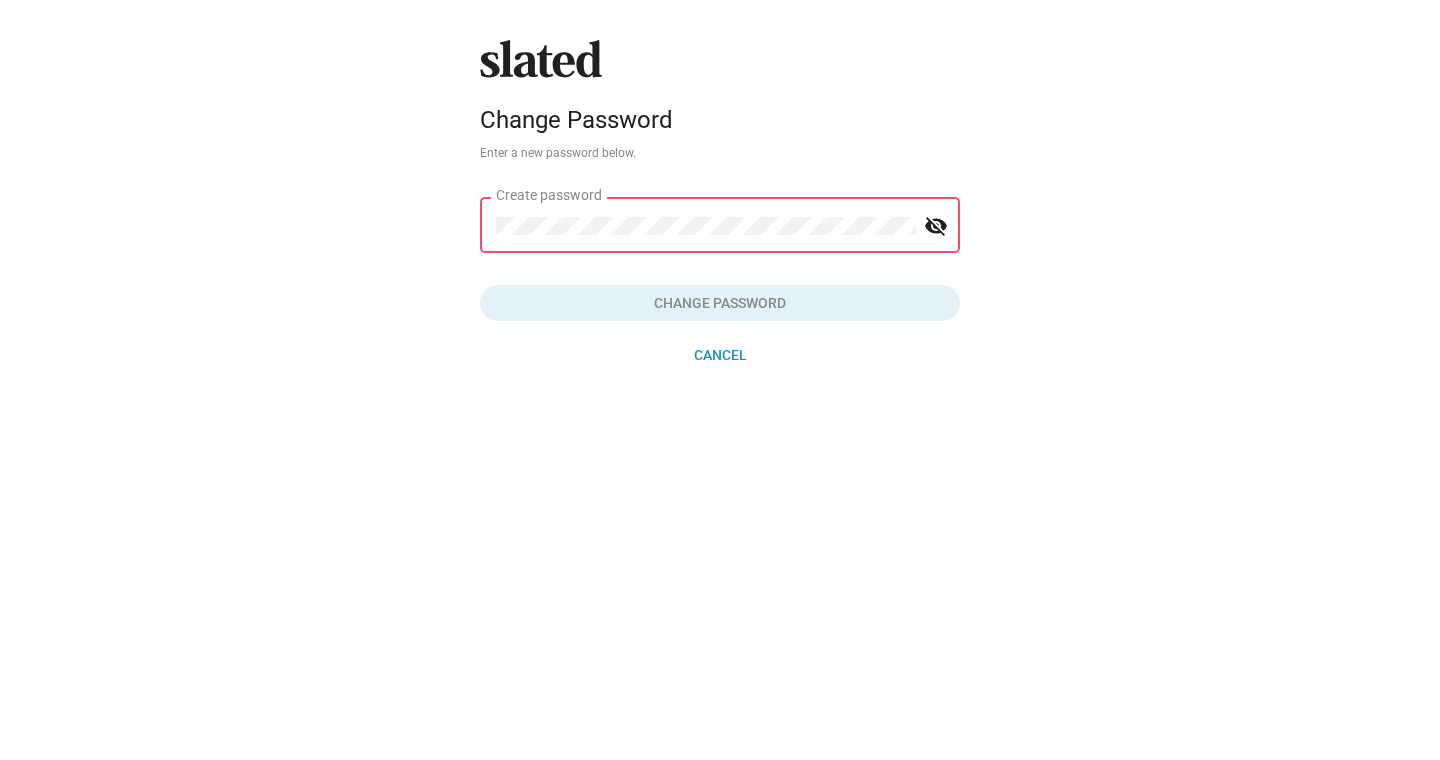 click on "Create password" 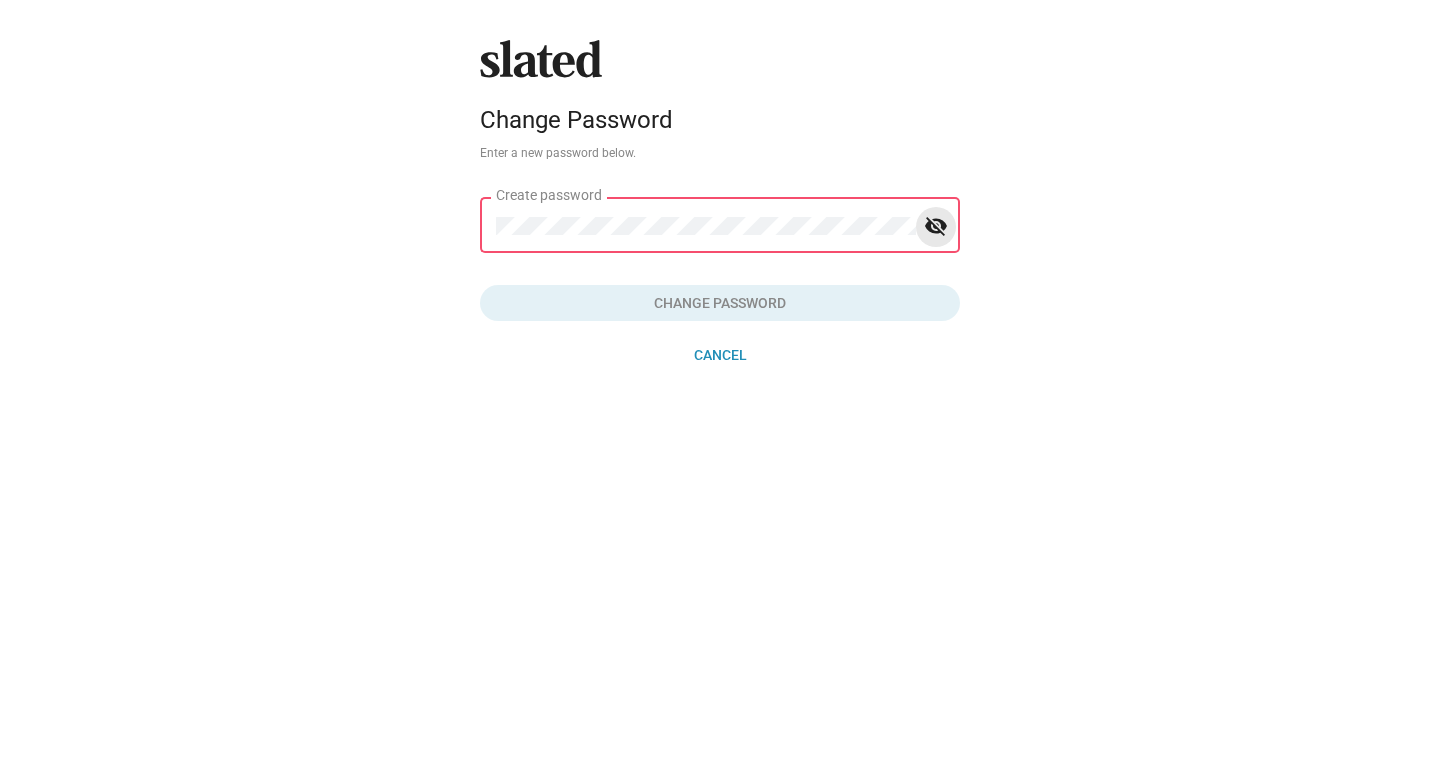 click on "visibility_off" 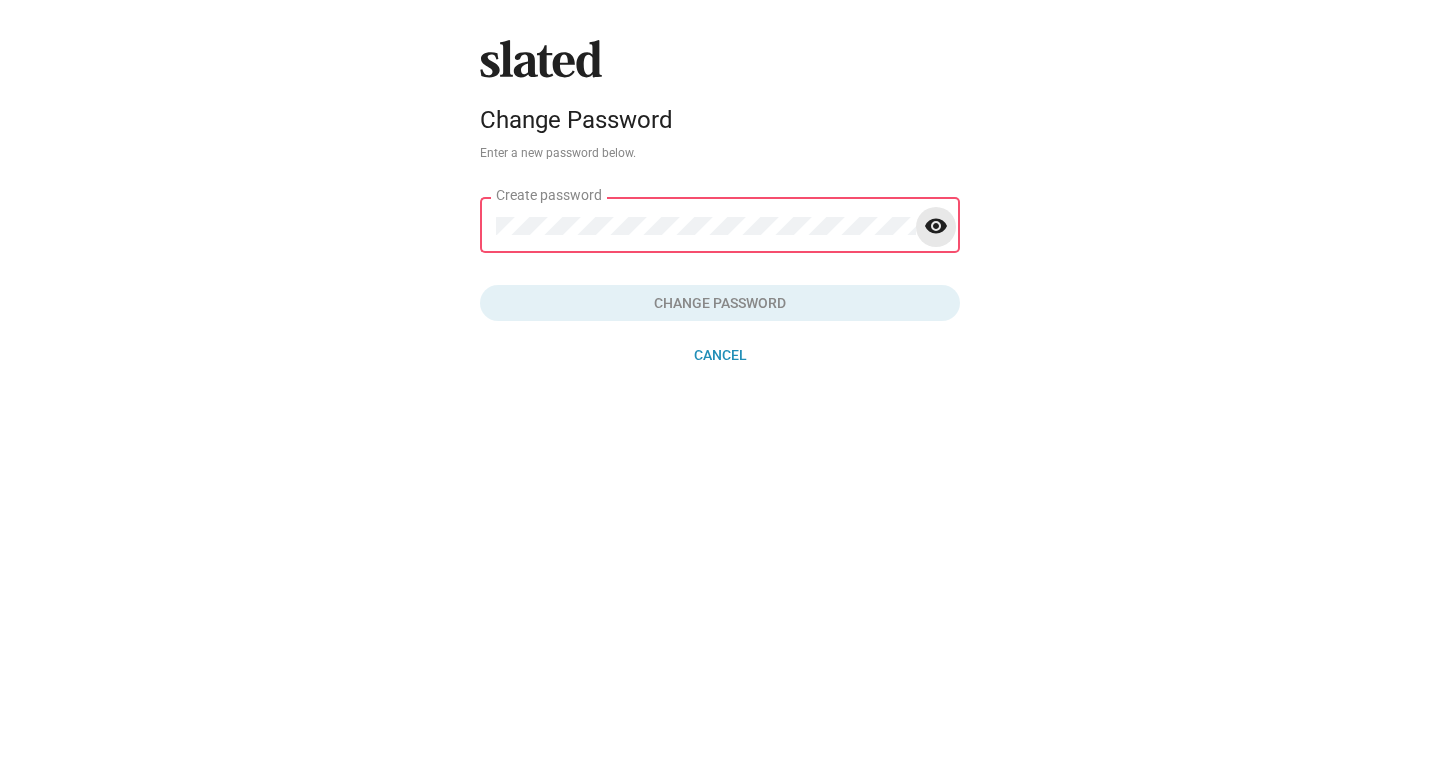 click on "visibility" 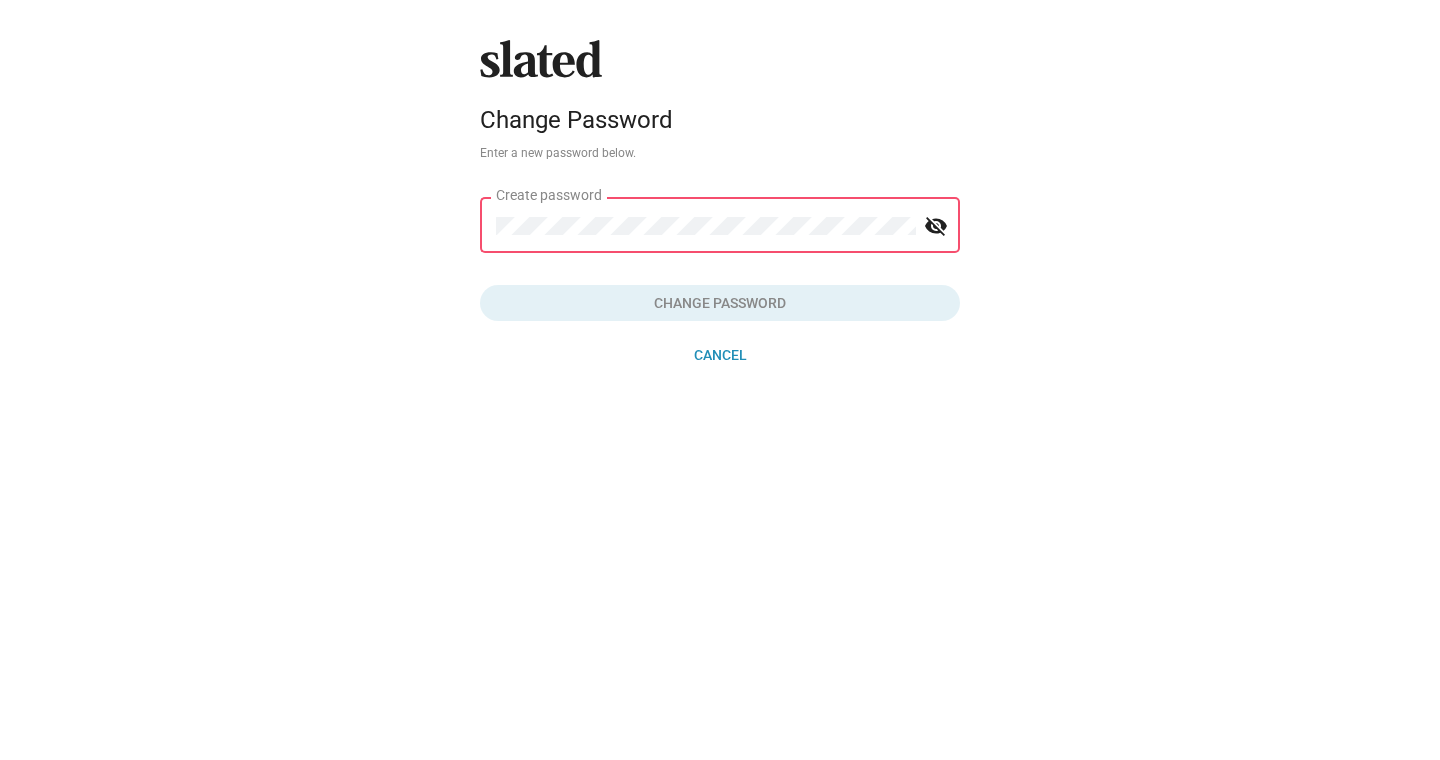 click on "Create password" 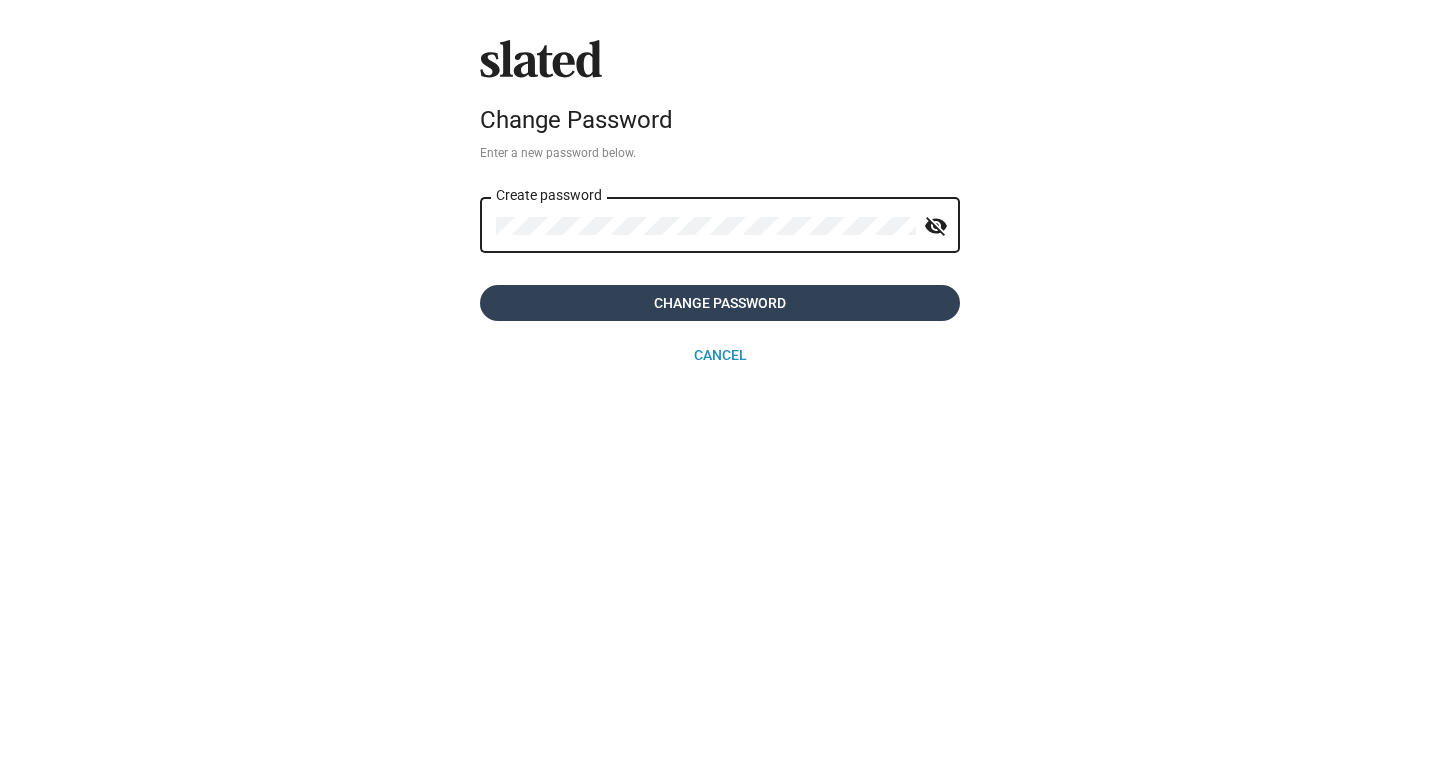 click on "Change Password" 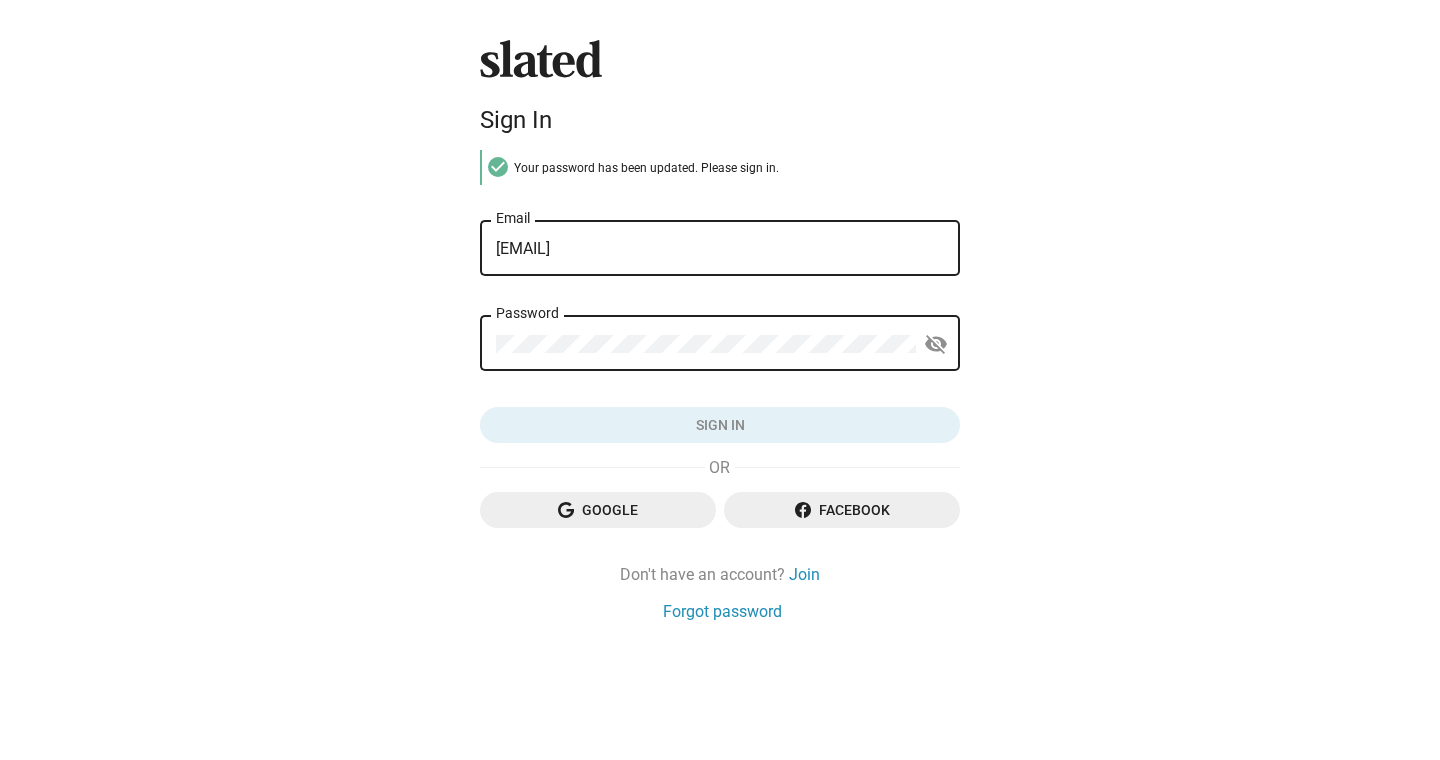 scroll, scrollTop: 0, scrollLeft: 0, axis: both 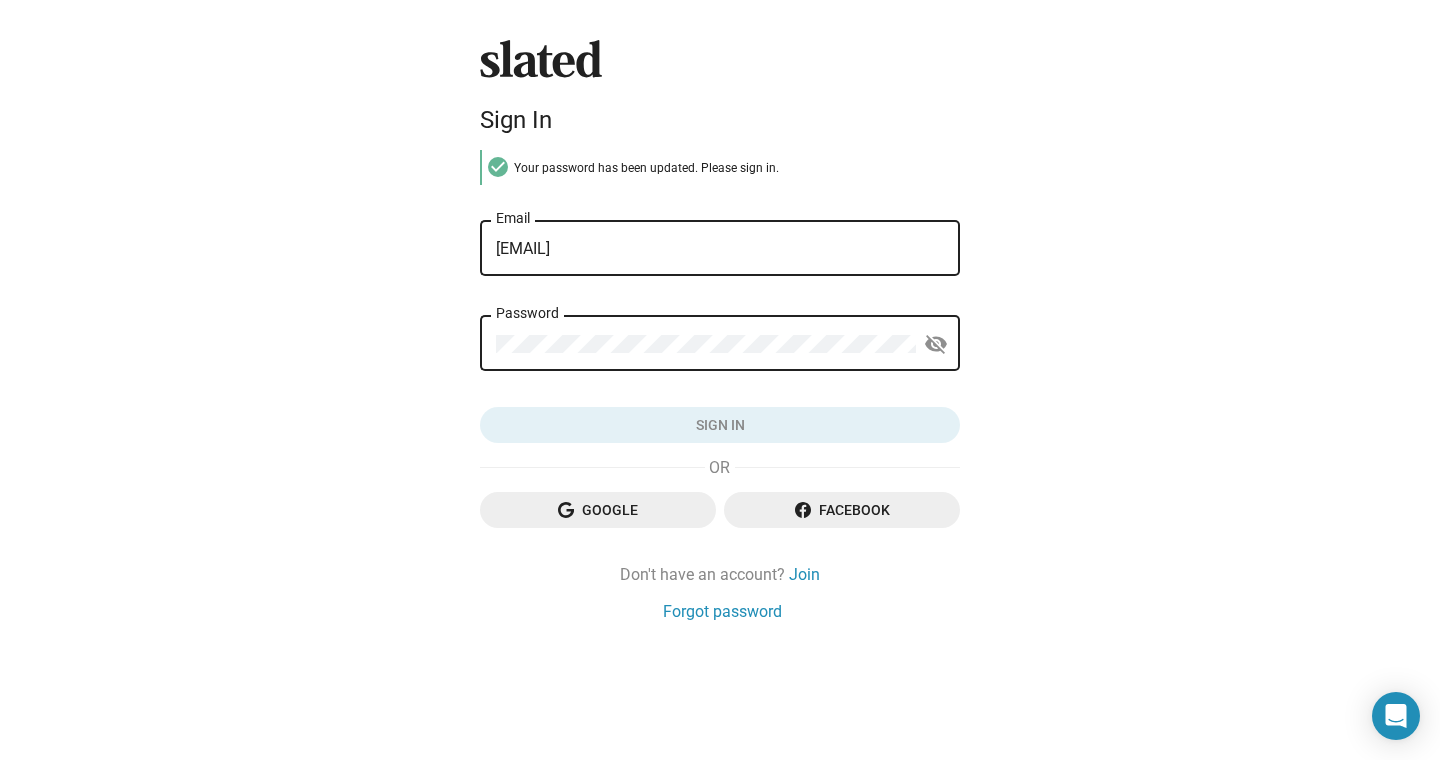 click on "Password visibility_off" 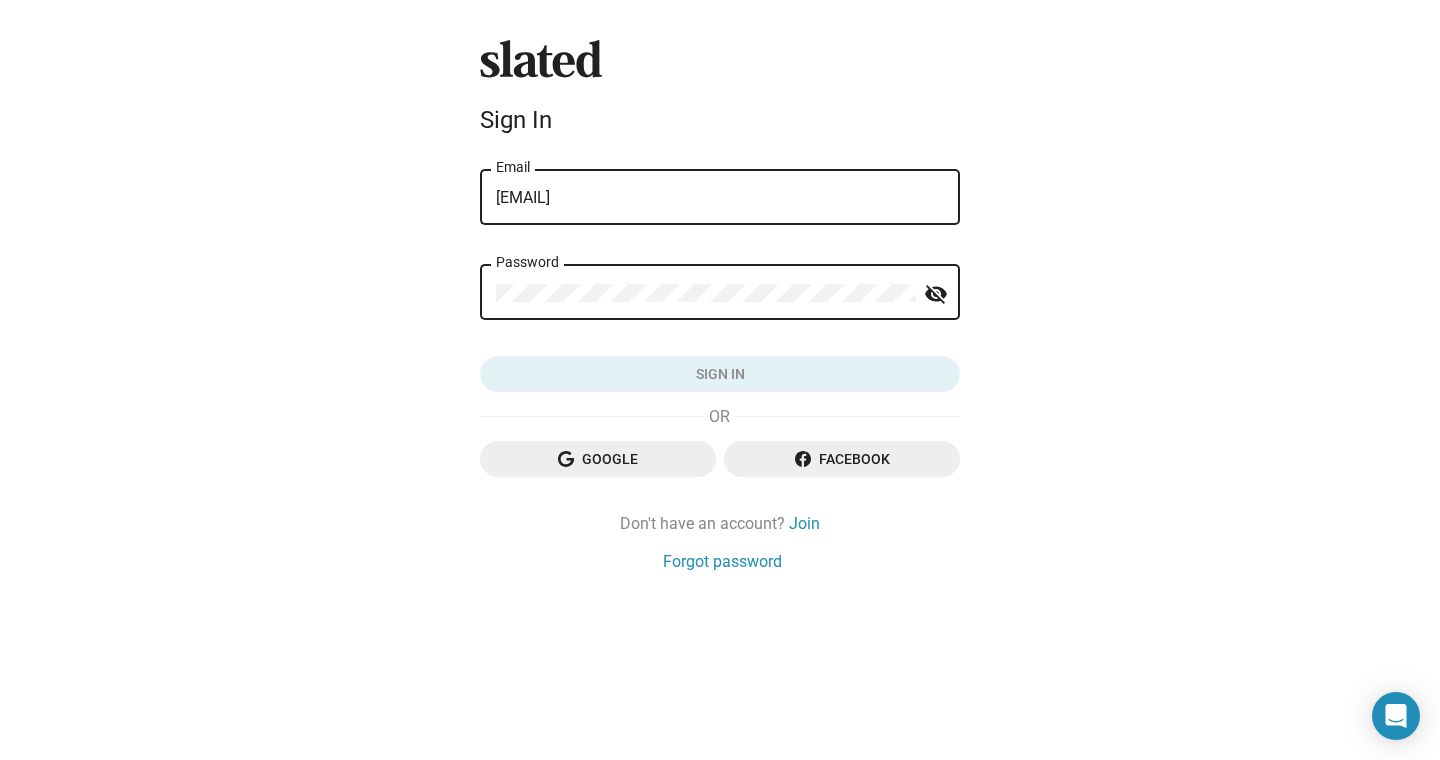 click on "Password" 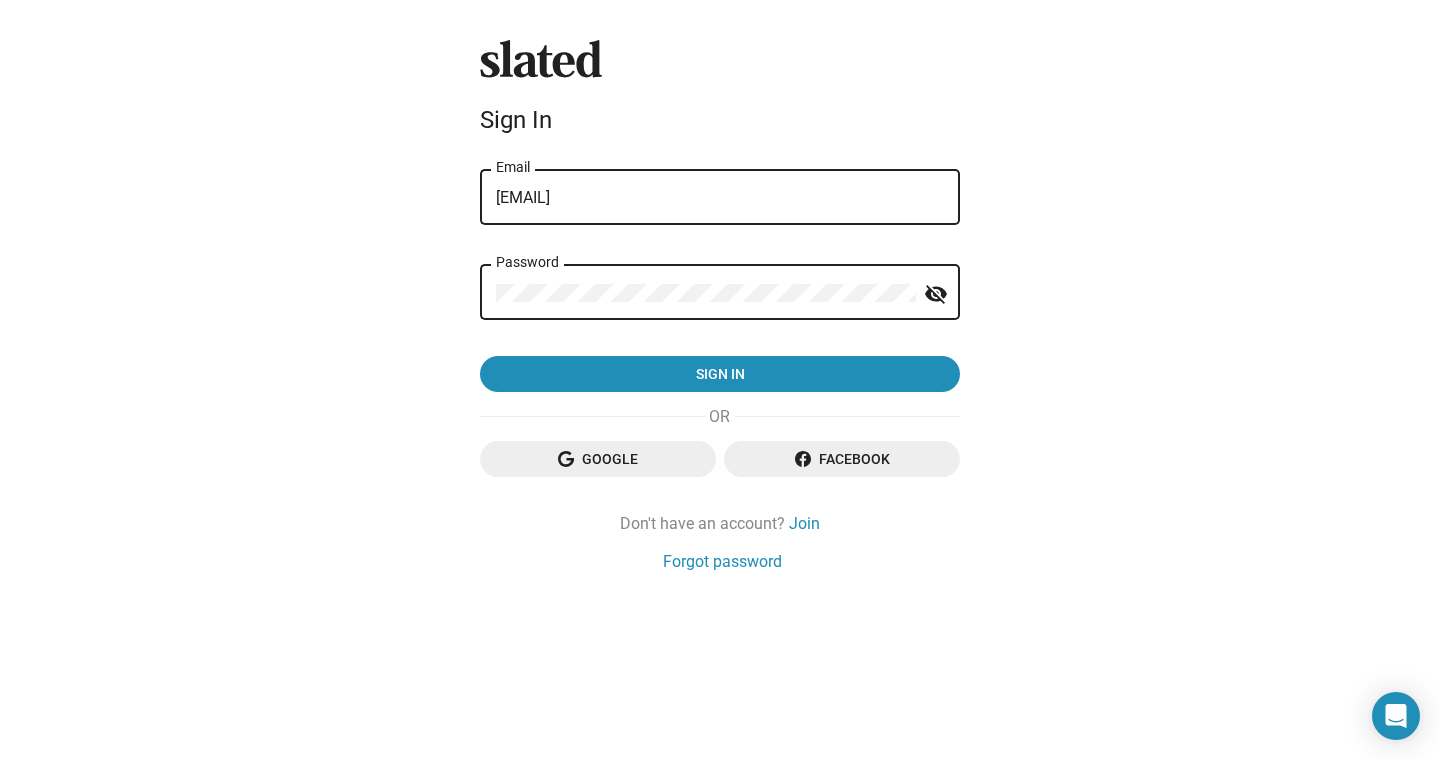click on "visibility_off" 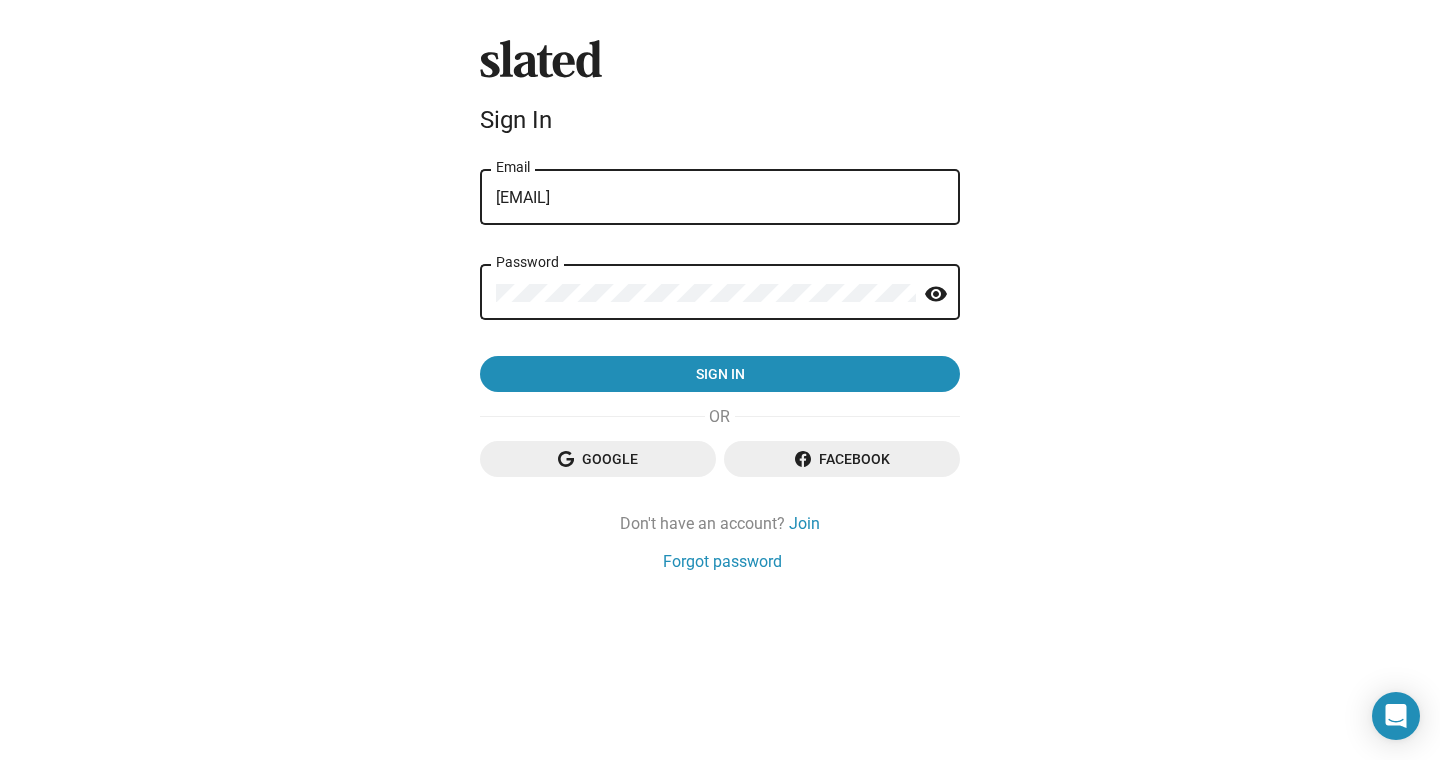 click on "visibility" 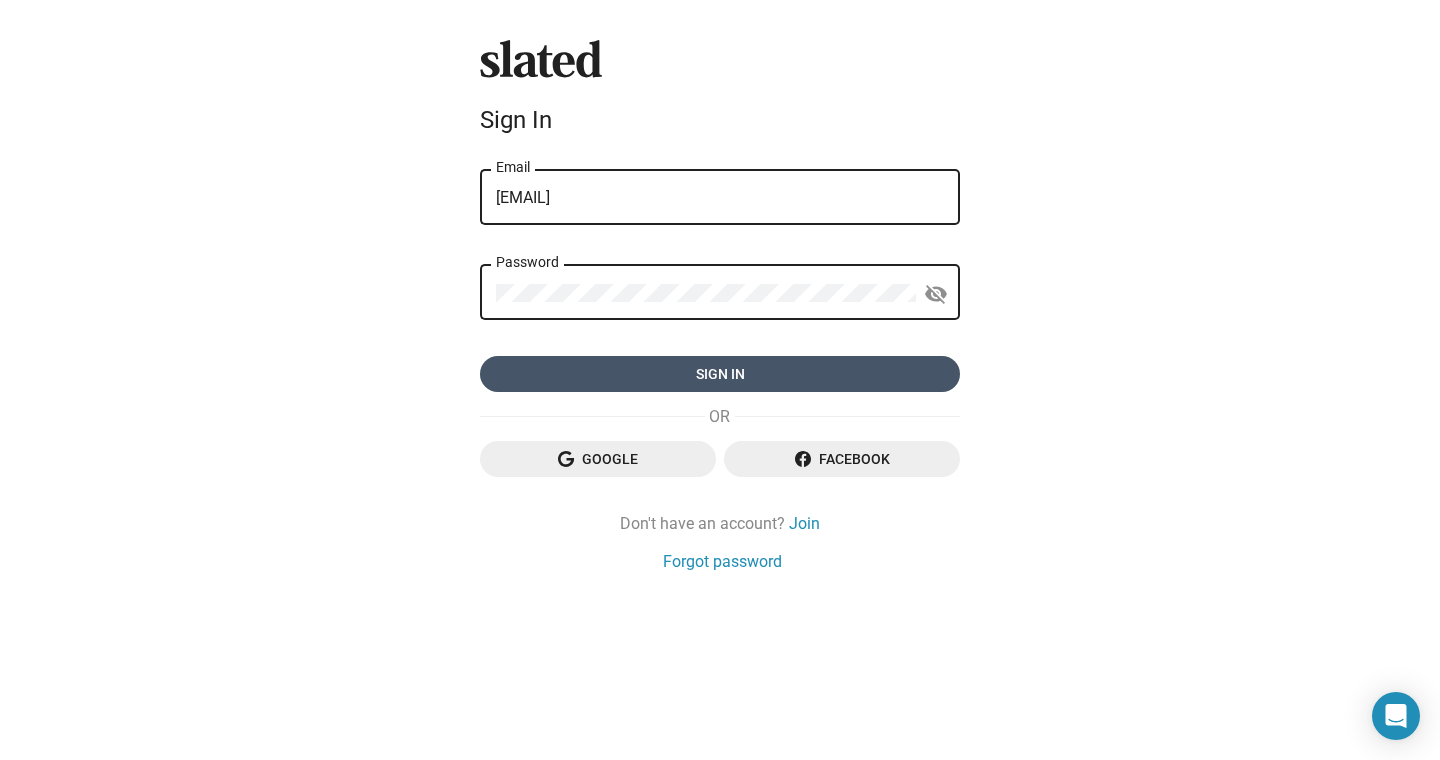 click on "Sign in" 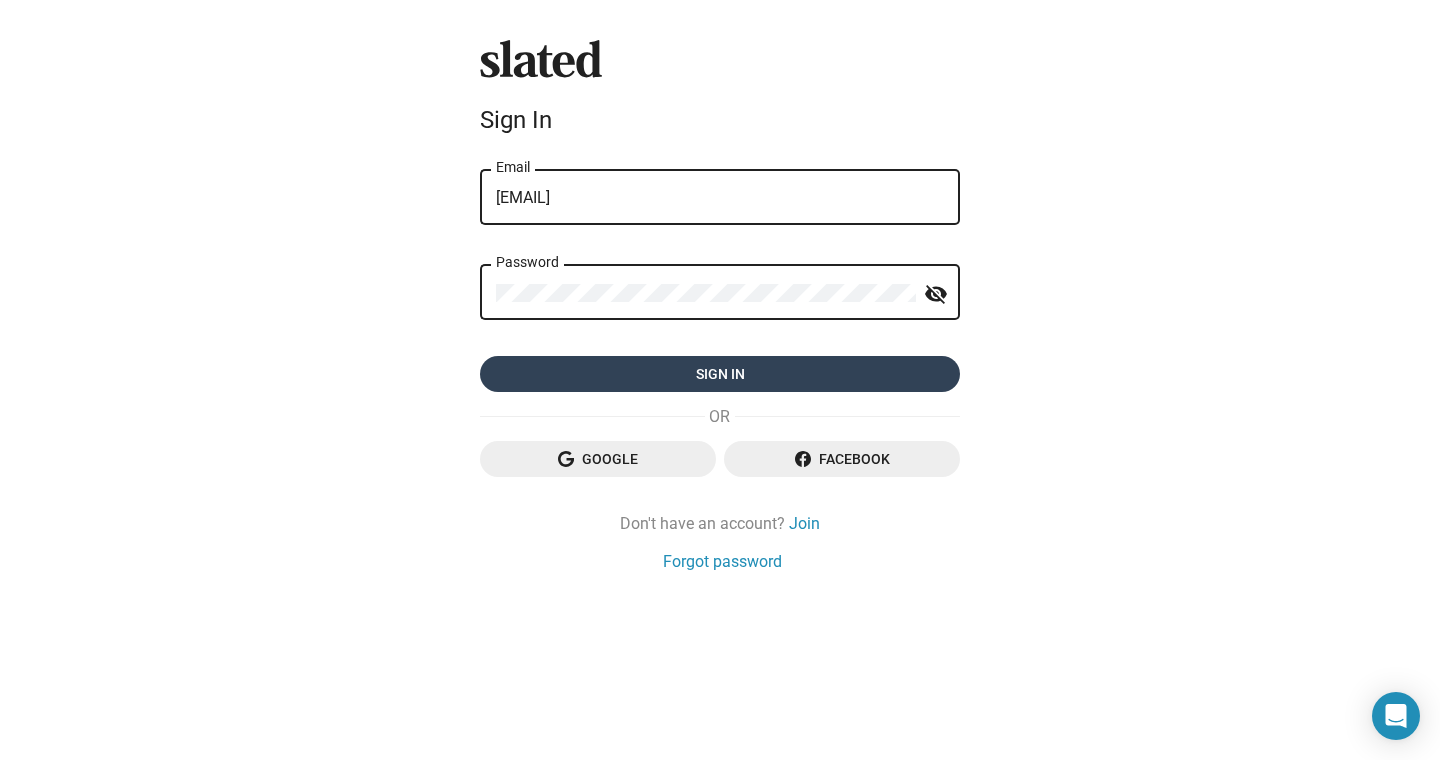 click on "DaveDelGreco@gmail.com Email Password visibility_off Sign in" 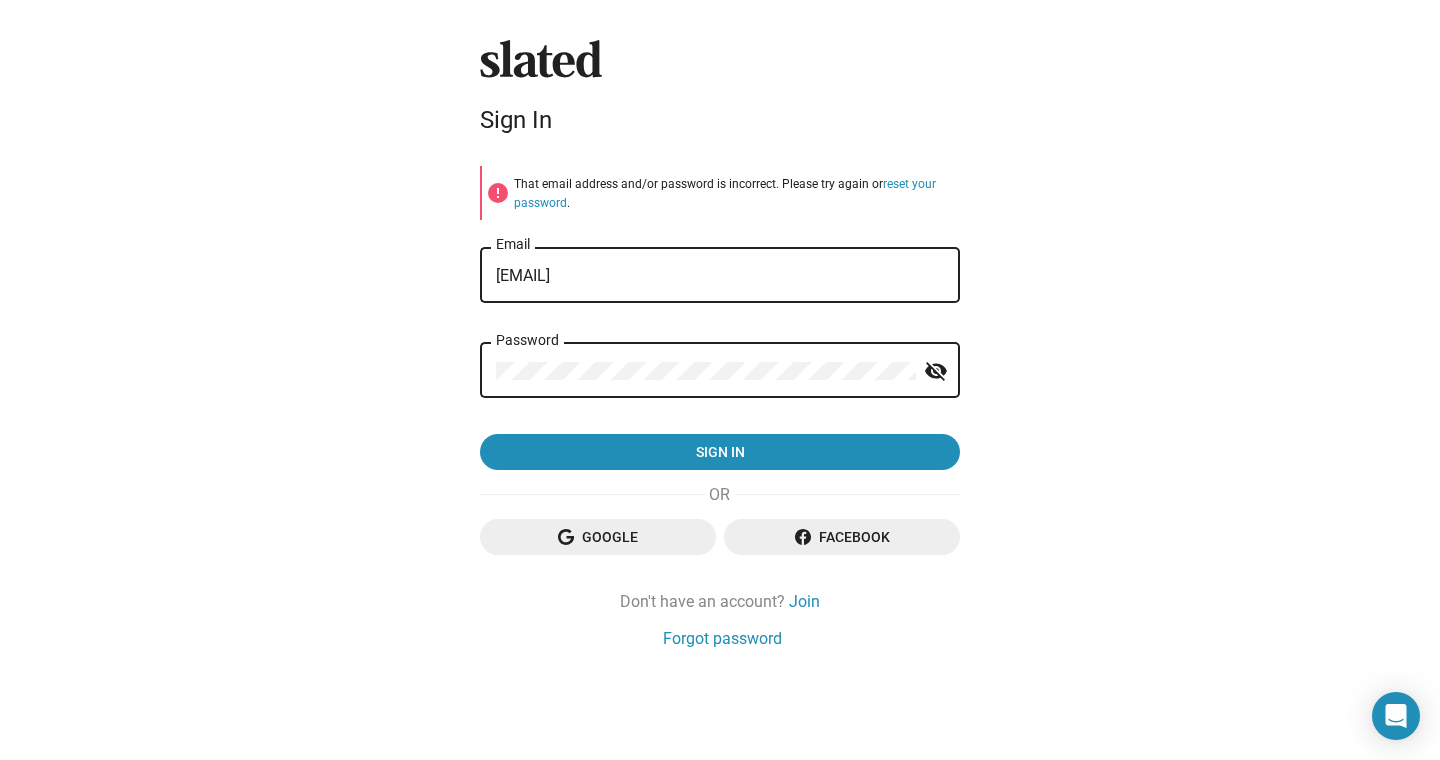 click on "visibility_off" 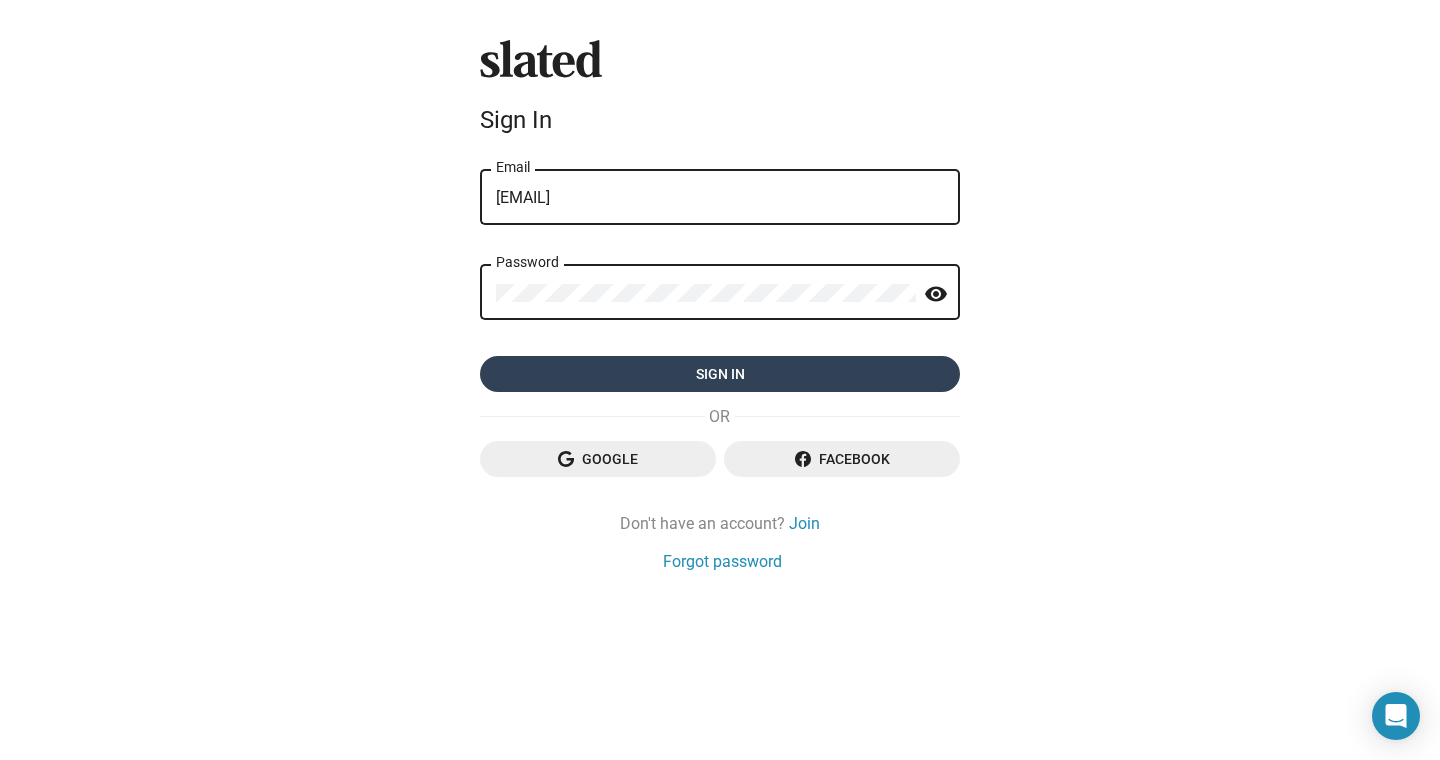 click on "Sign in" 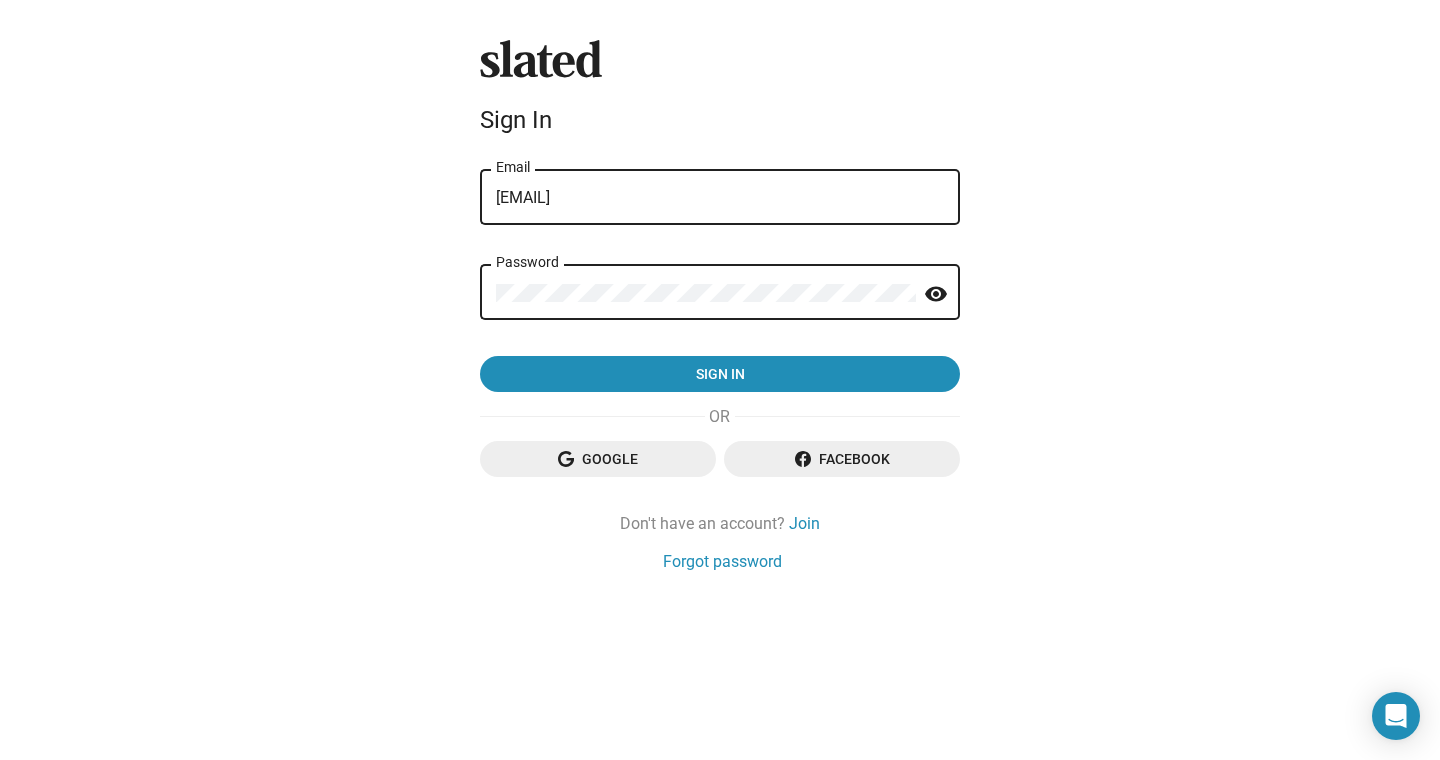 click on "DaveDelGreco@gmail.com Email Password visibility Sign in" 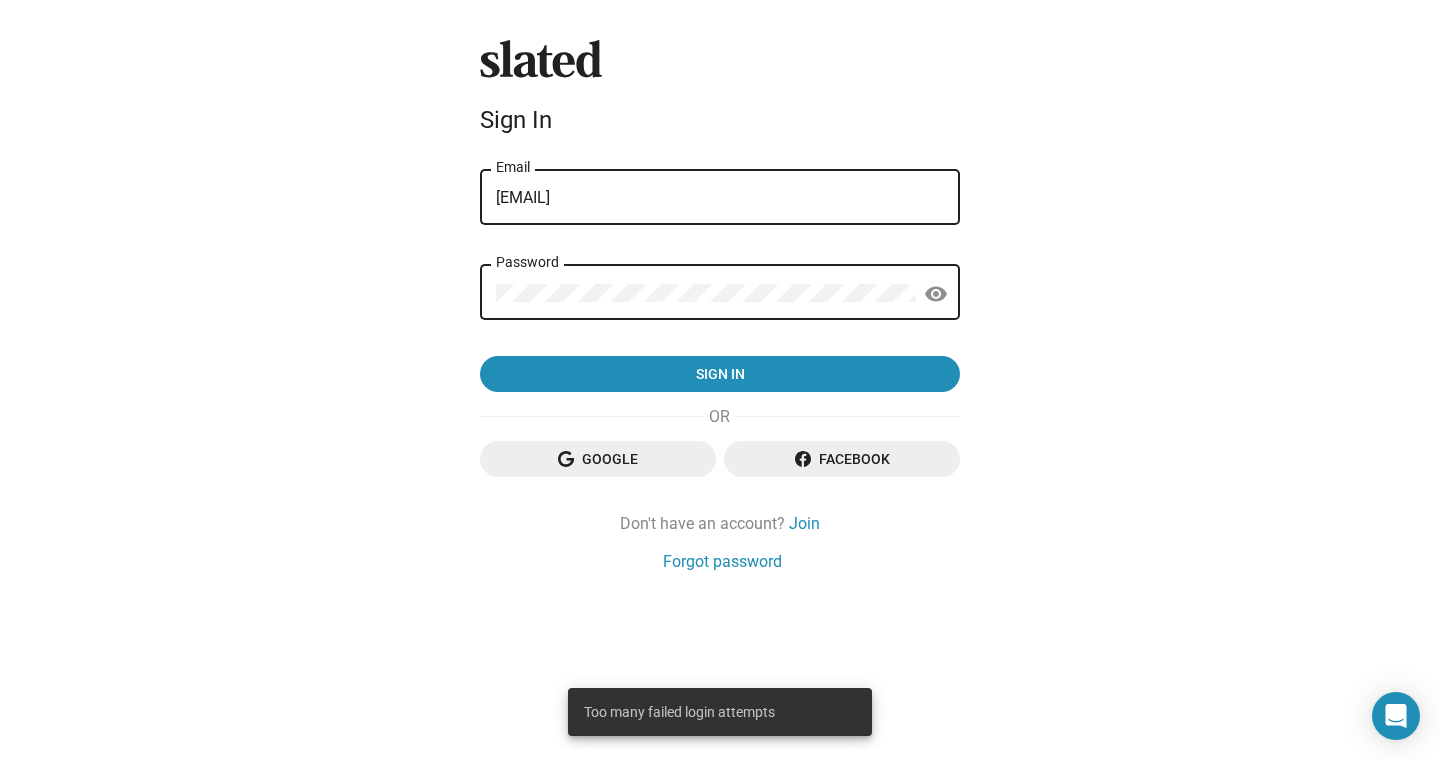 click on "Password" 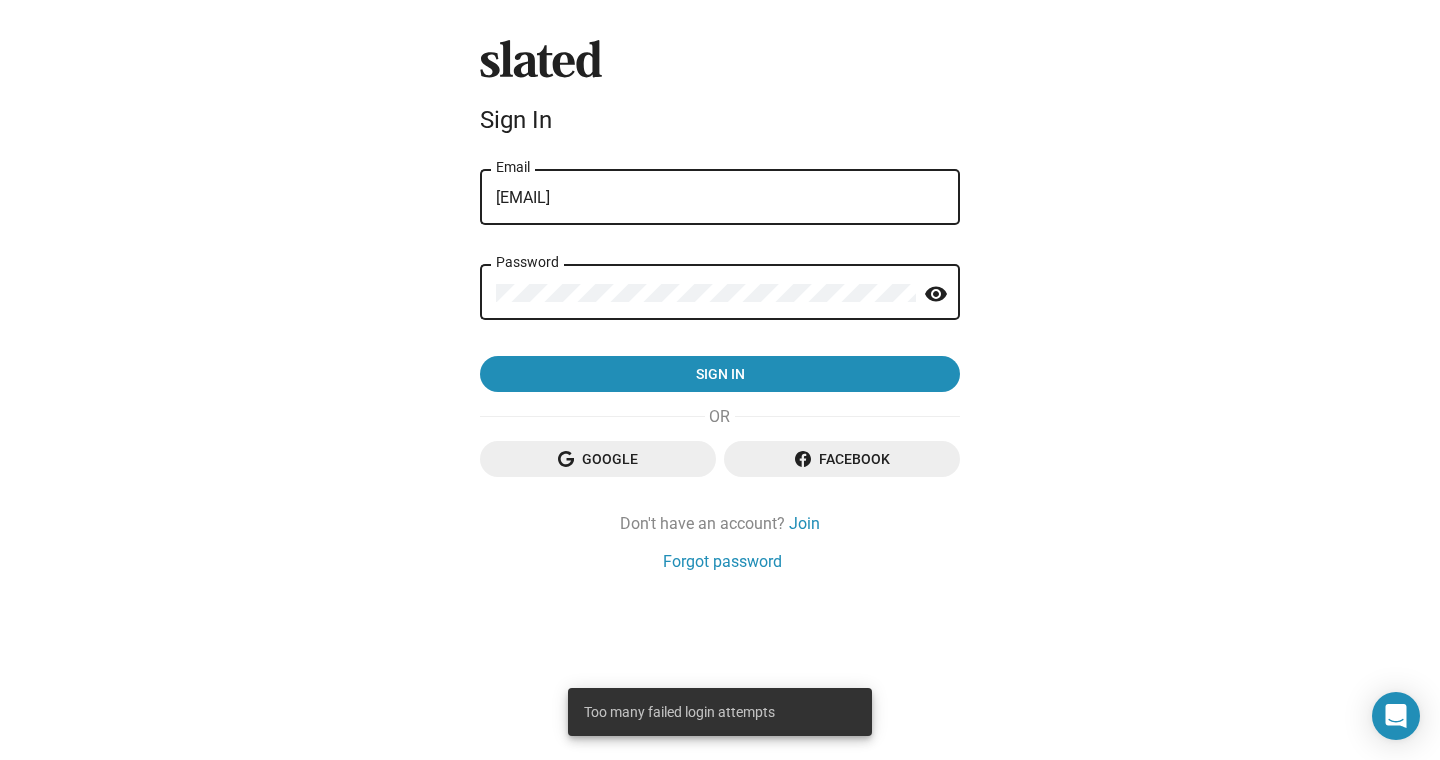 click on "Password" 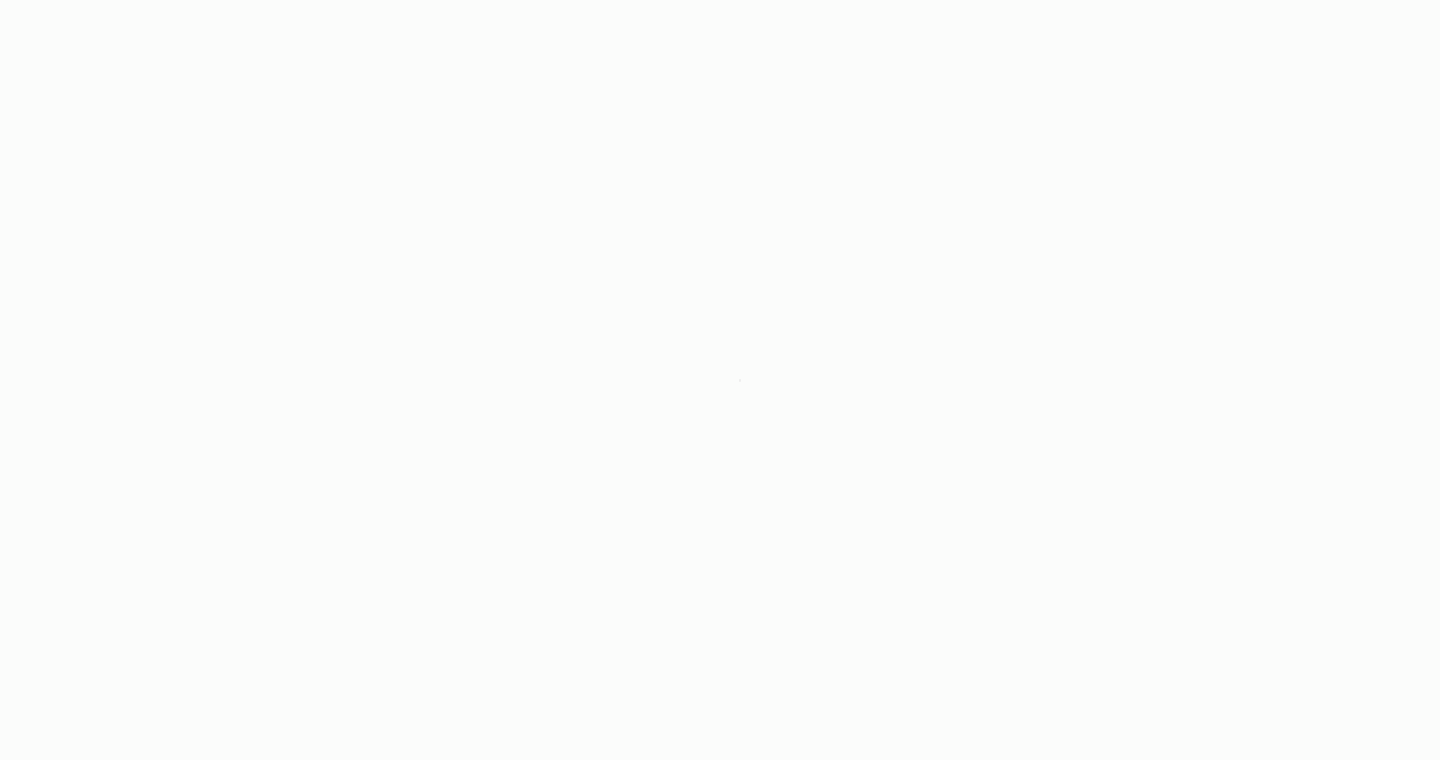 scroll, scrollTop: 0, scrollLeft: 0, axis: both 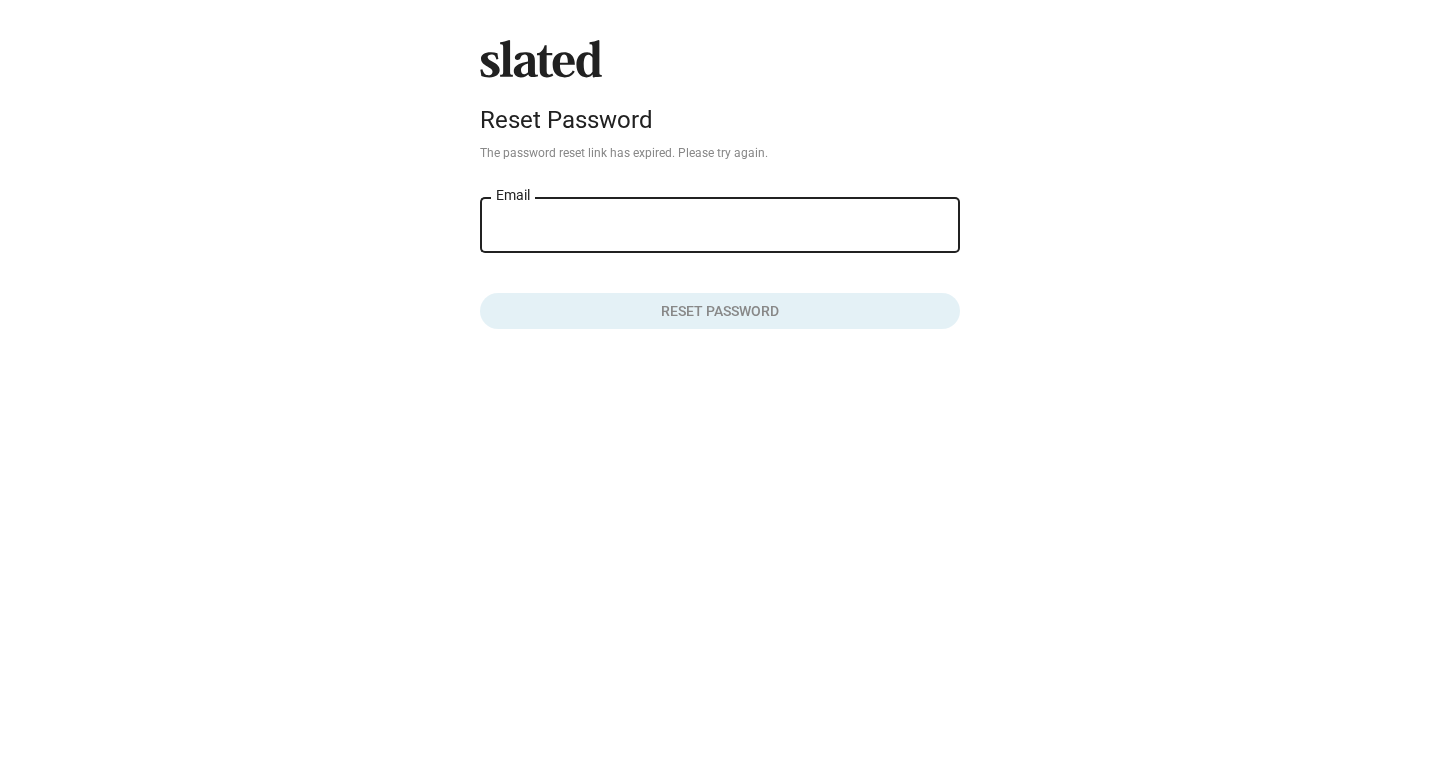 click on "Email" at bounding box center (720, 226) 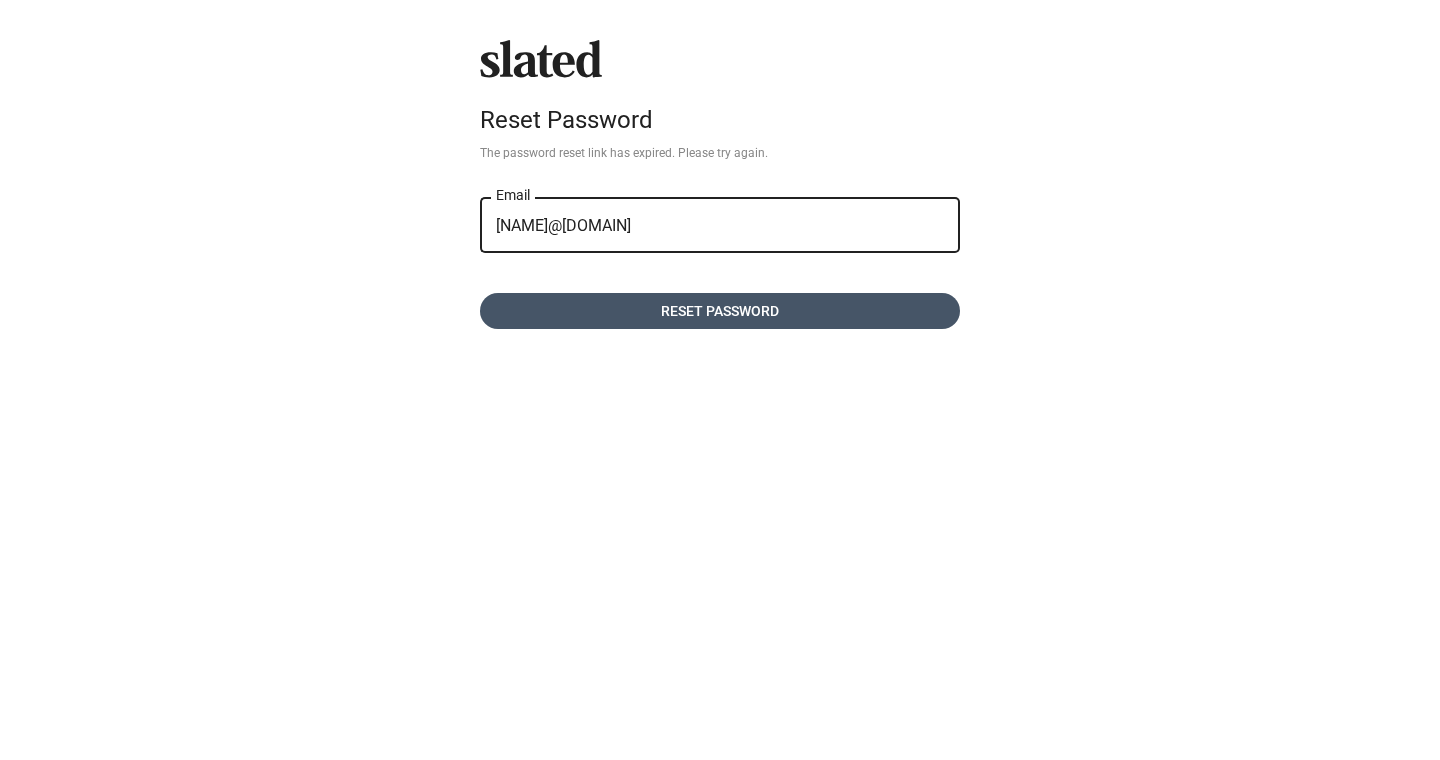 click on "Reset password" 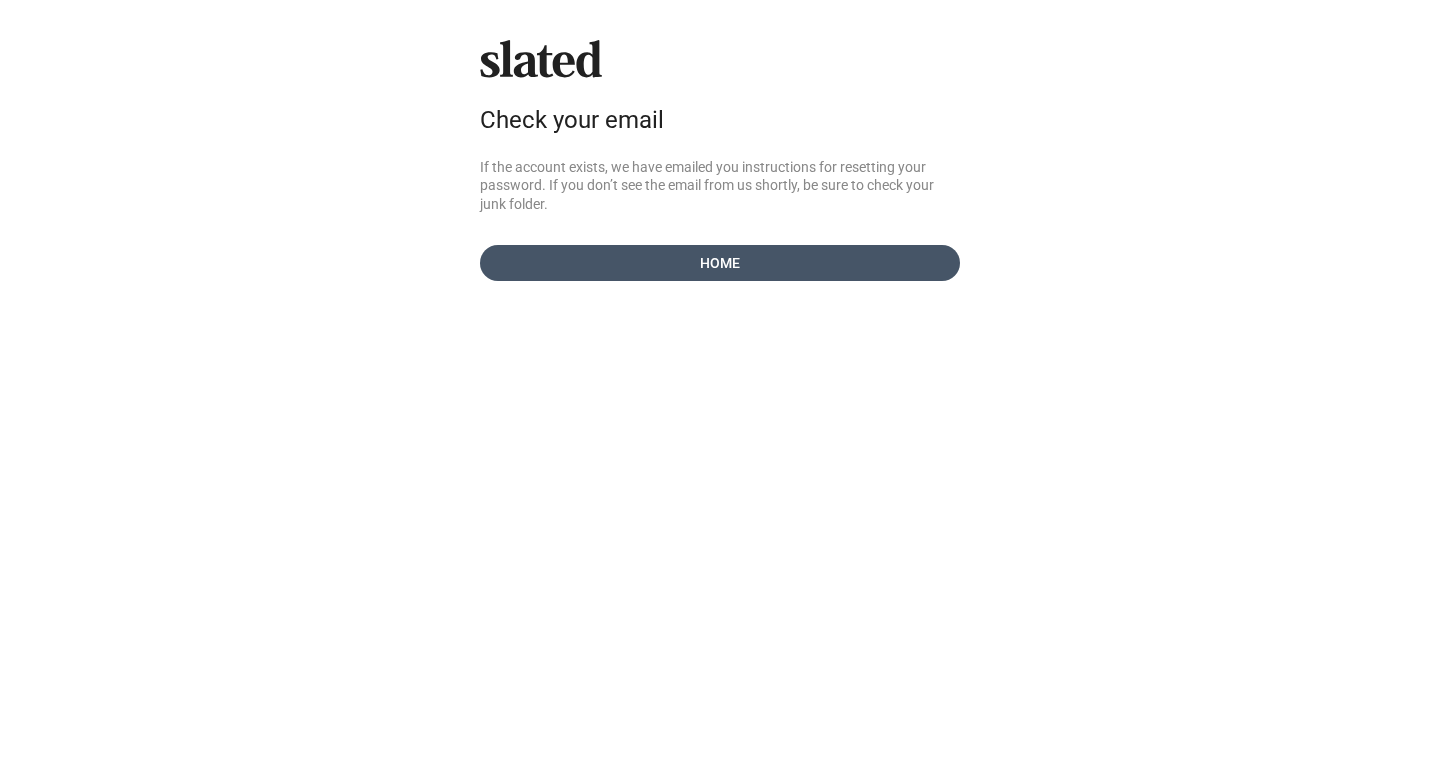 click on "Home" 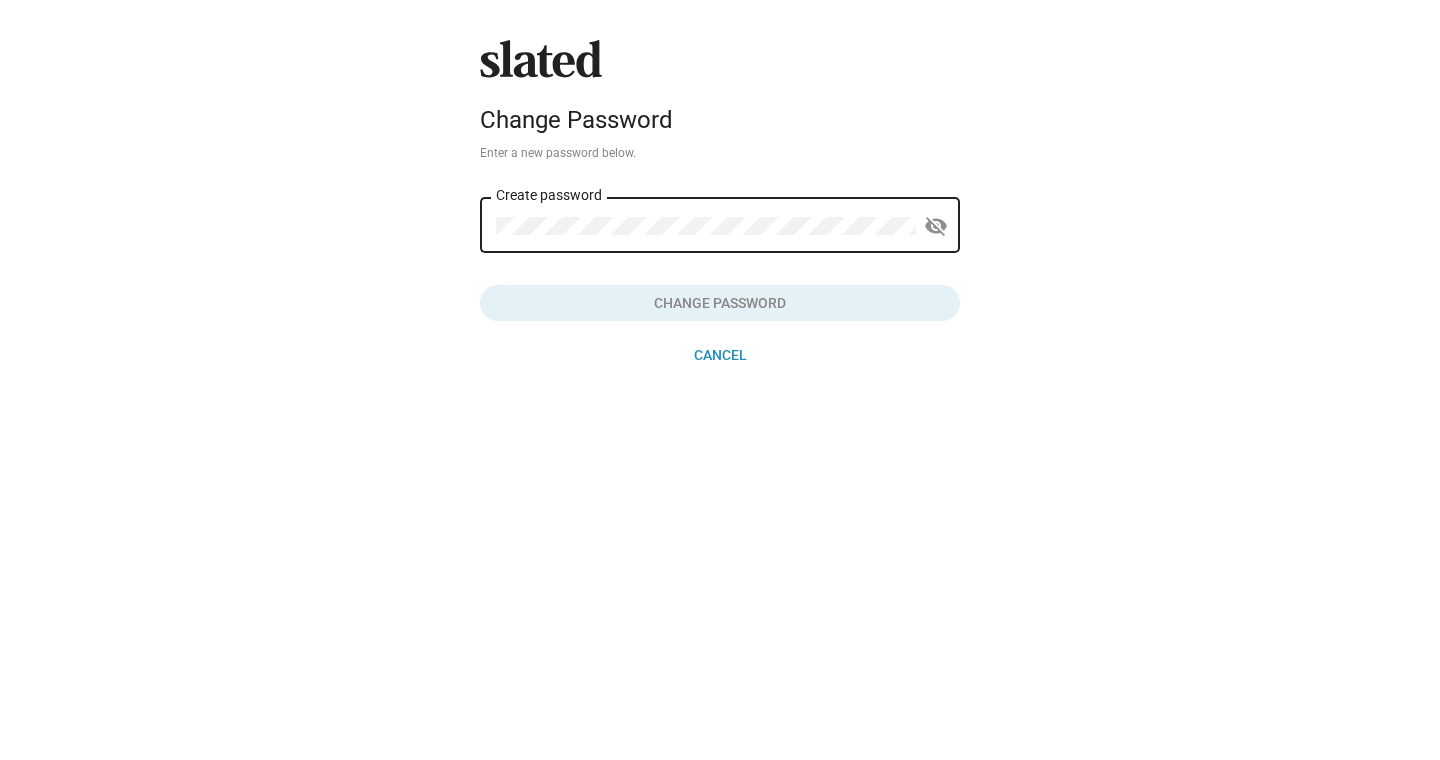 scroll, scrollTop: 0, scrollLeft: 0, axis: both 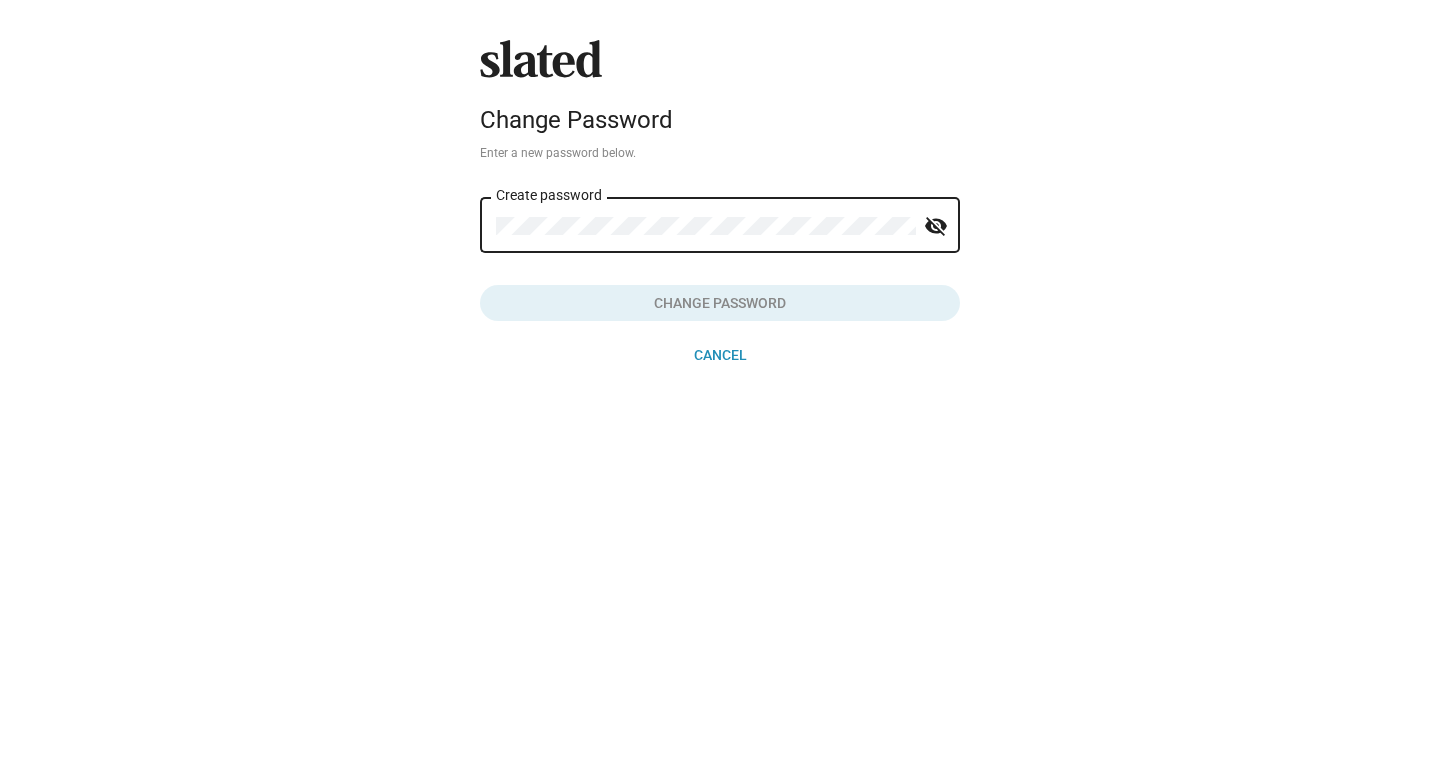 click on "Create password" 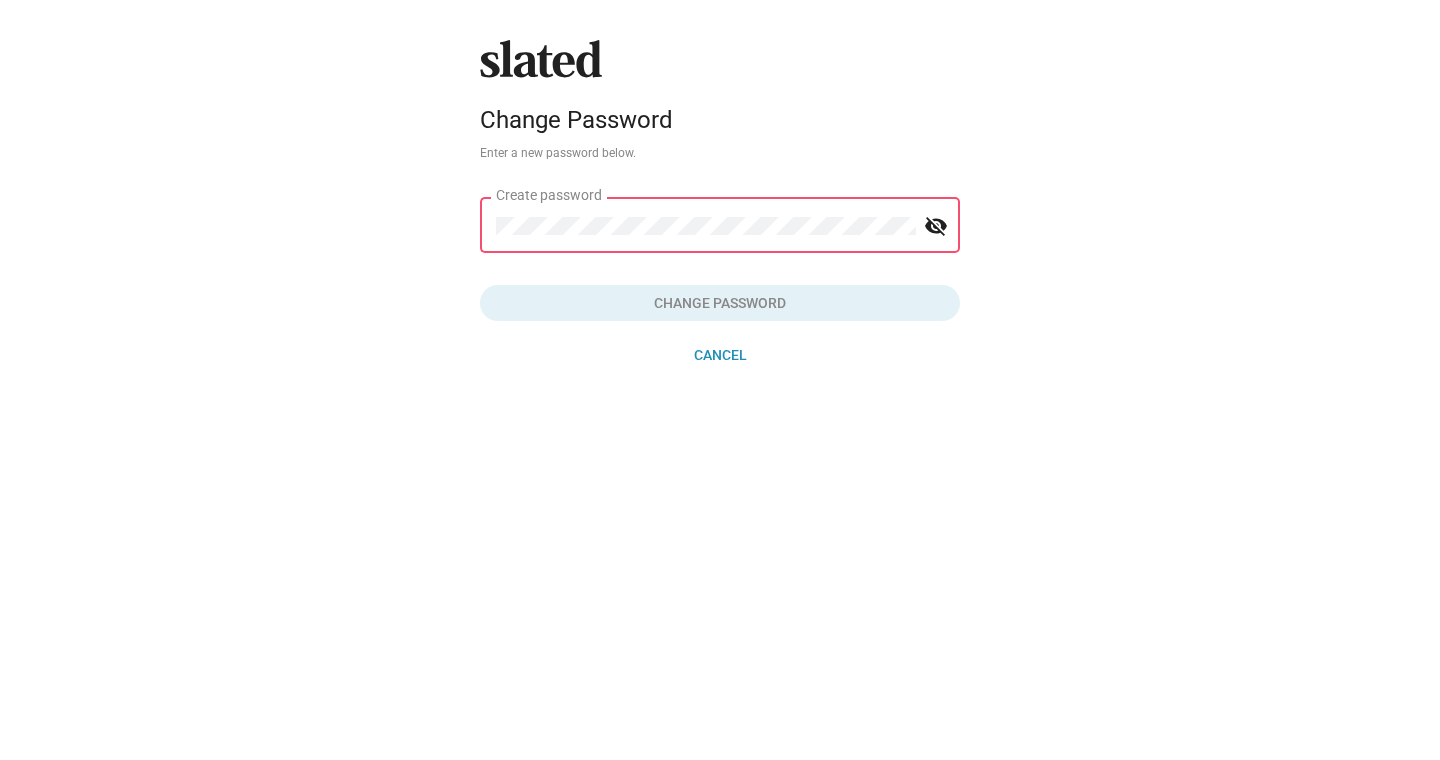 click on "visibility_off" 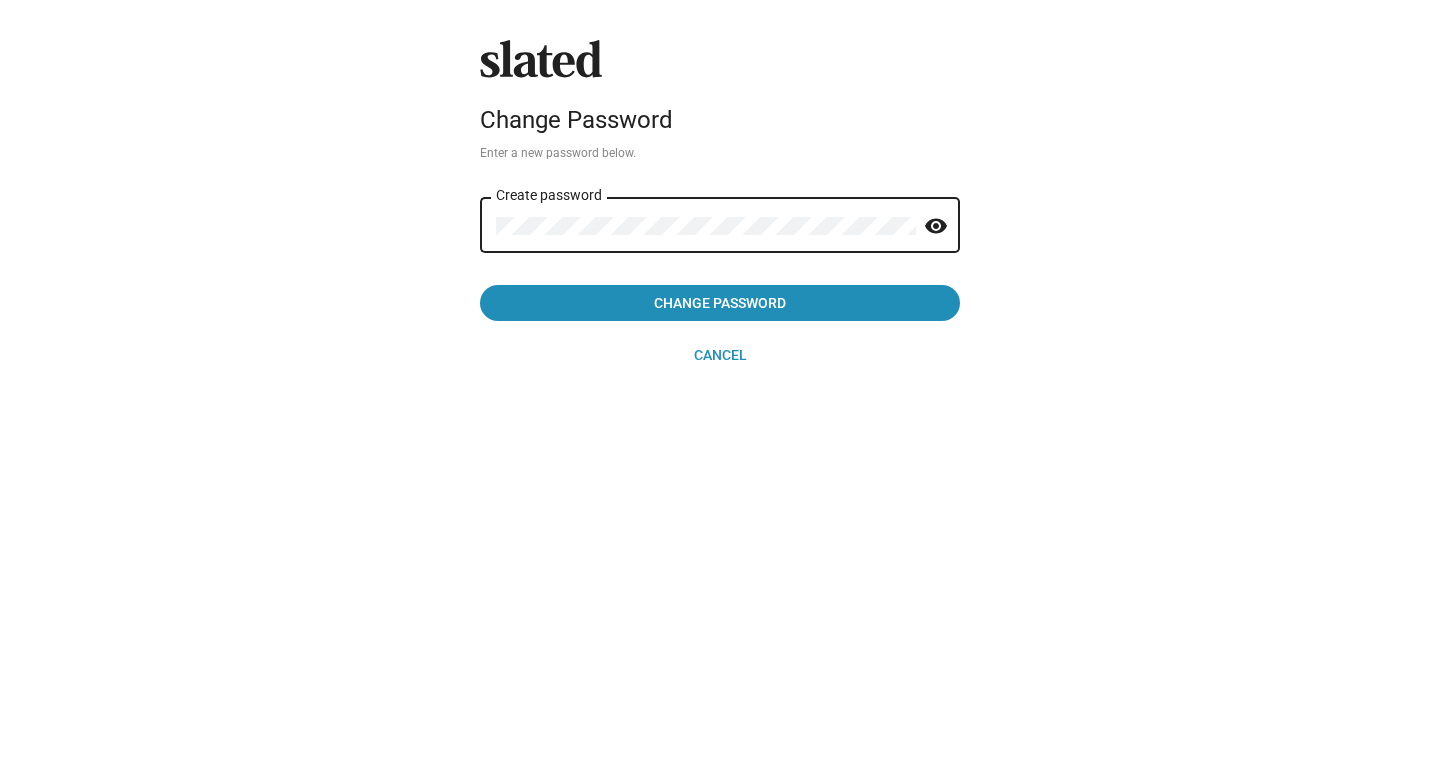 click on "Slated
Change Password Enter a new password below. Create password visibility Change Password  Cancel" 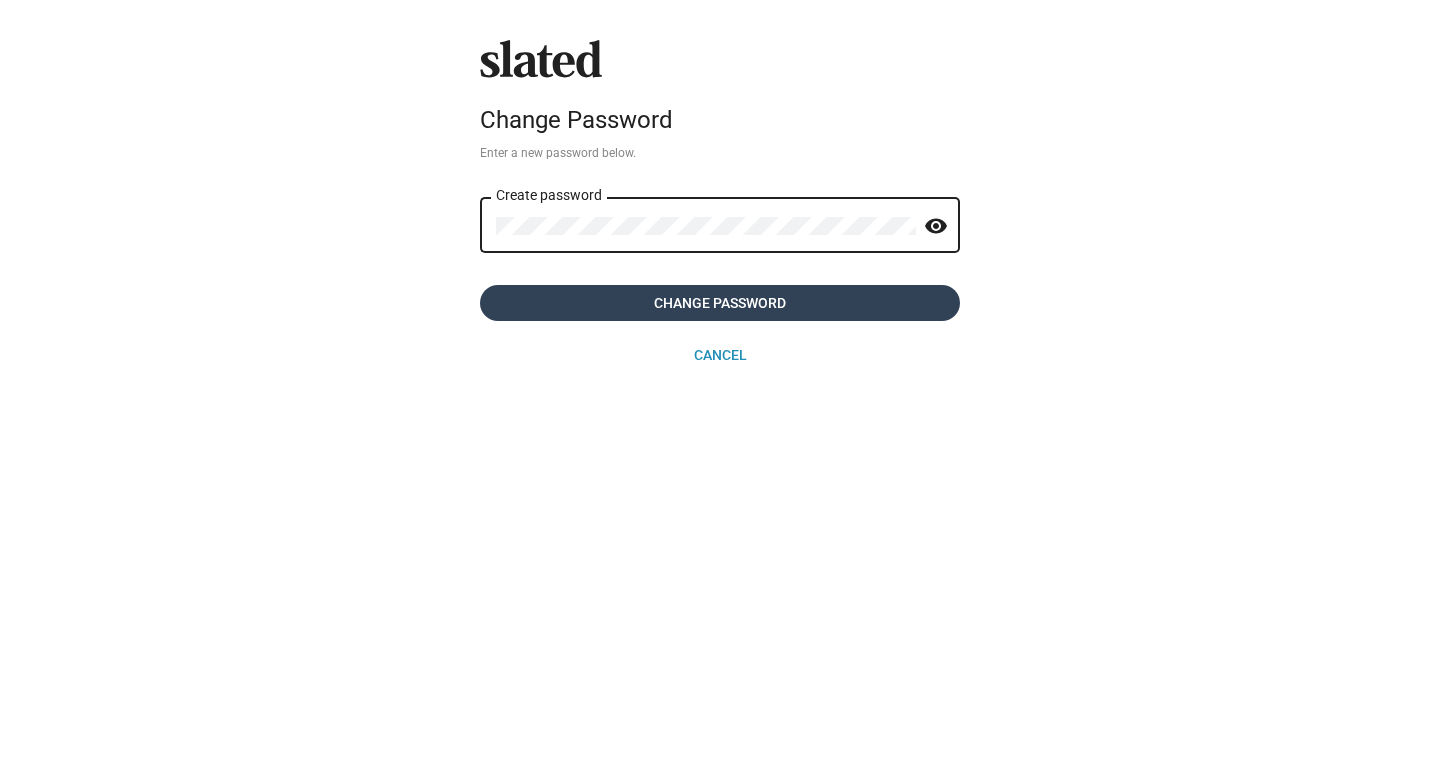 click on "Change Password" 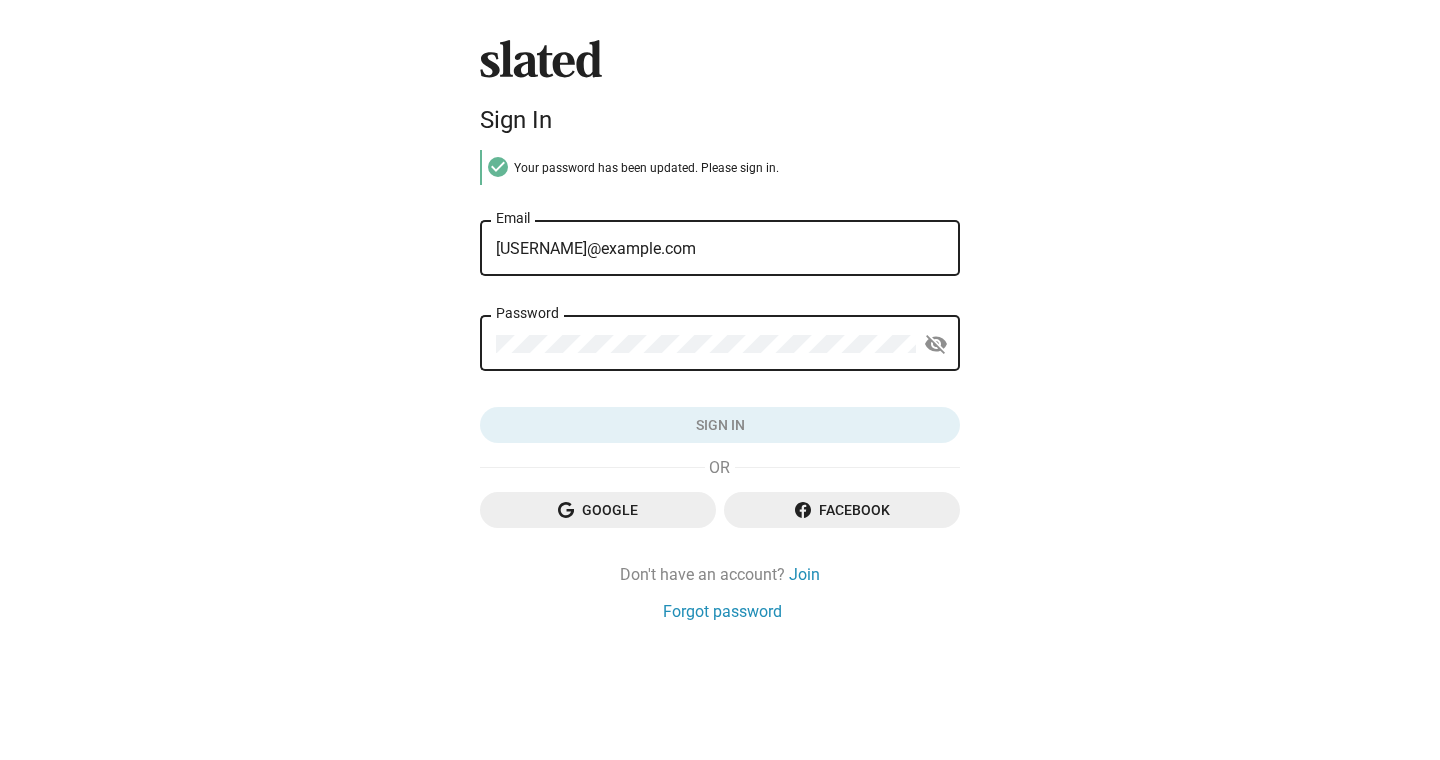 scroll, scrollTop: 0, scrollLeft: 0, axis: both 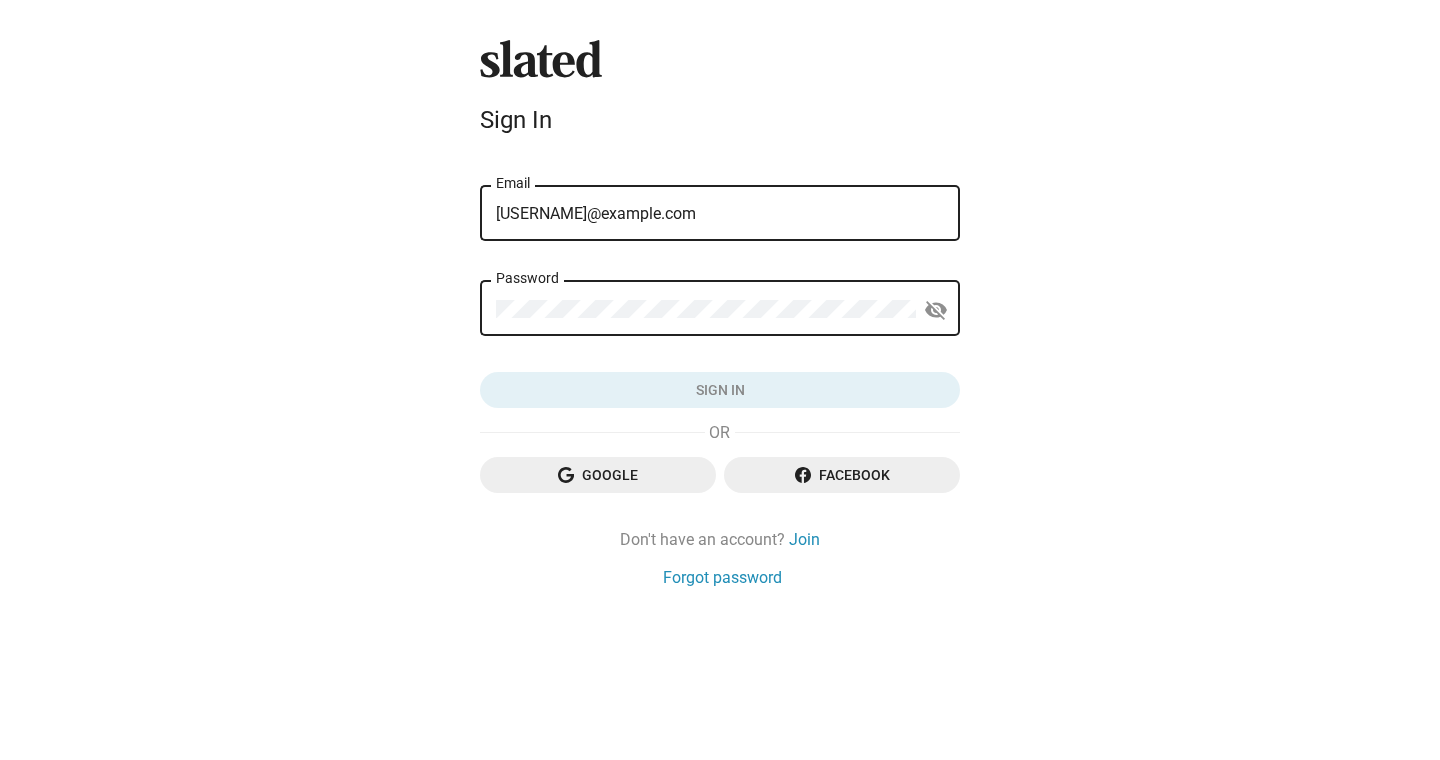 click on "Password visibility_off" 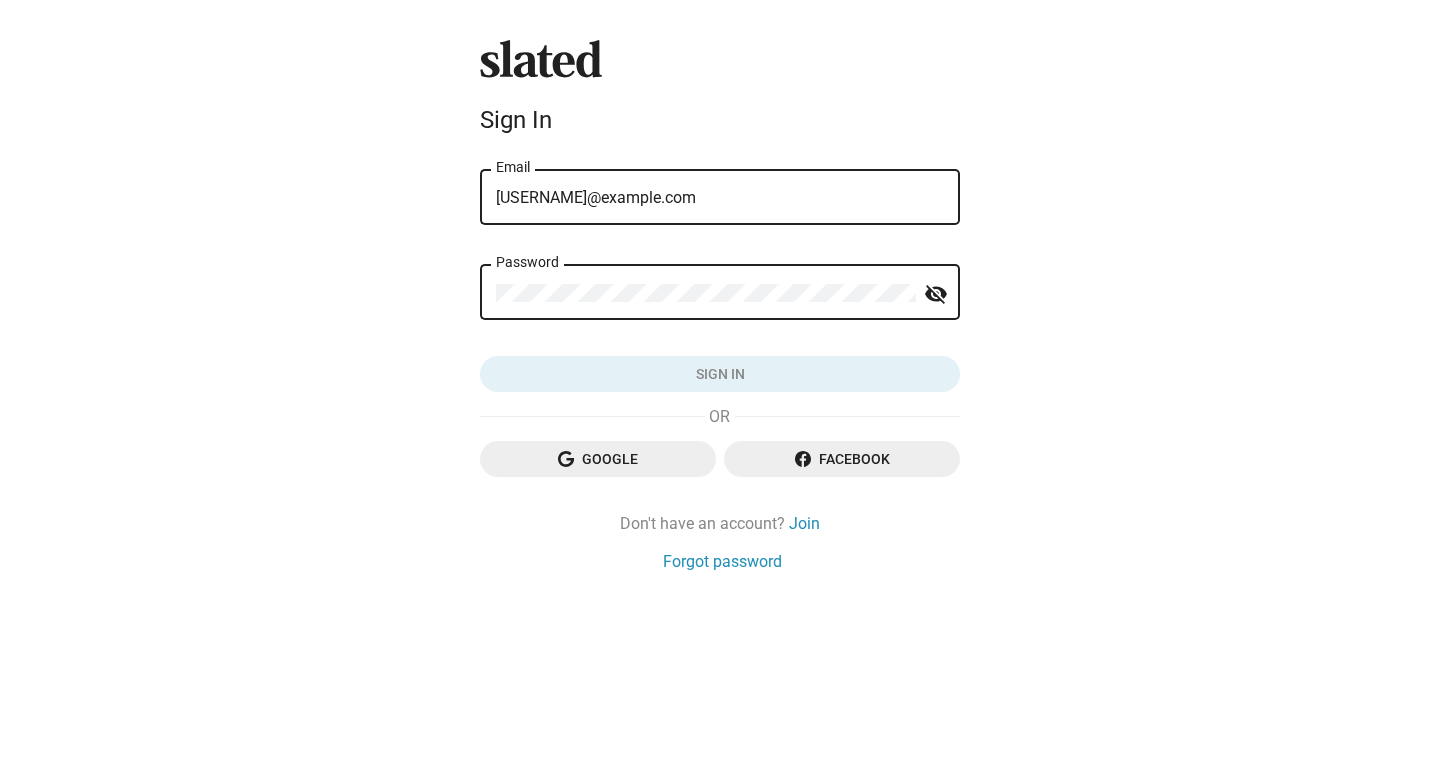 scroll, scrollTop: 0, scrollLeft: 0, axis: both 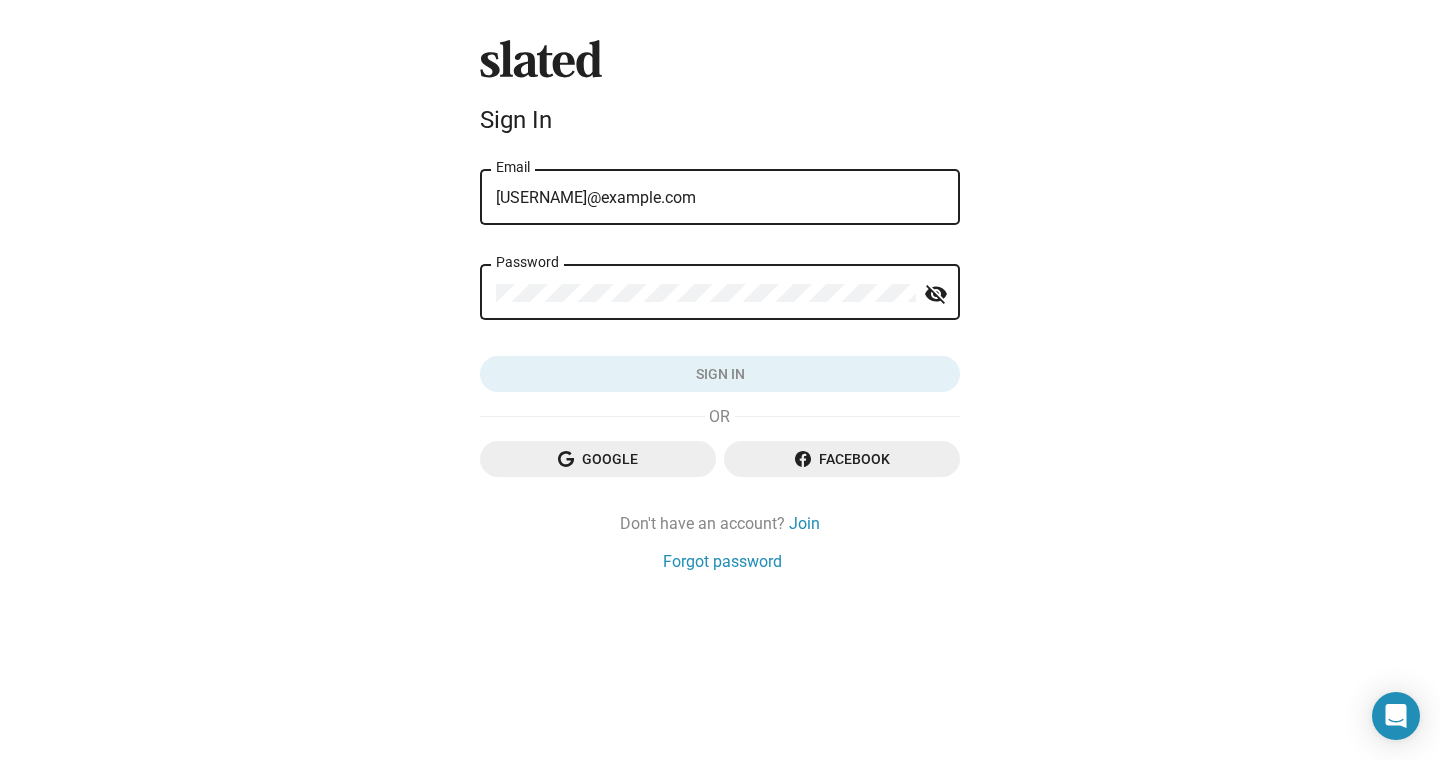 click on "Password" 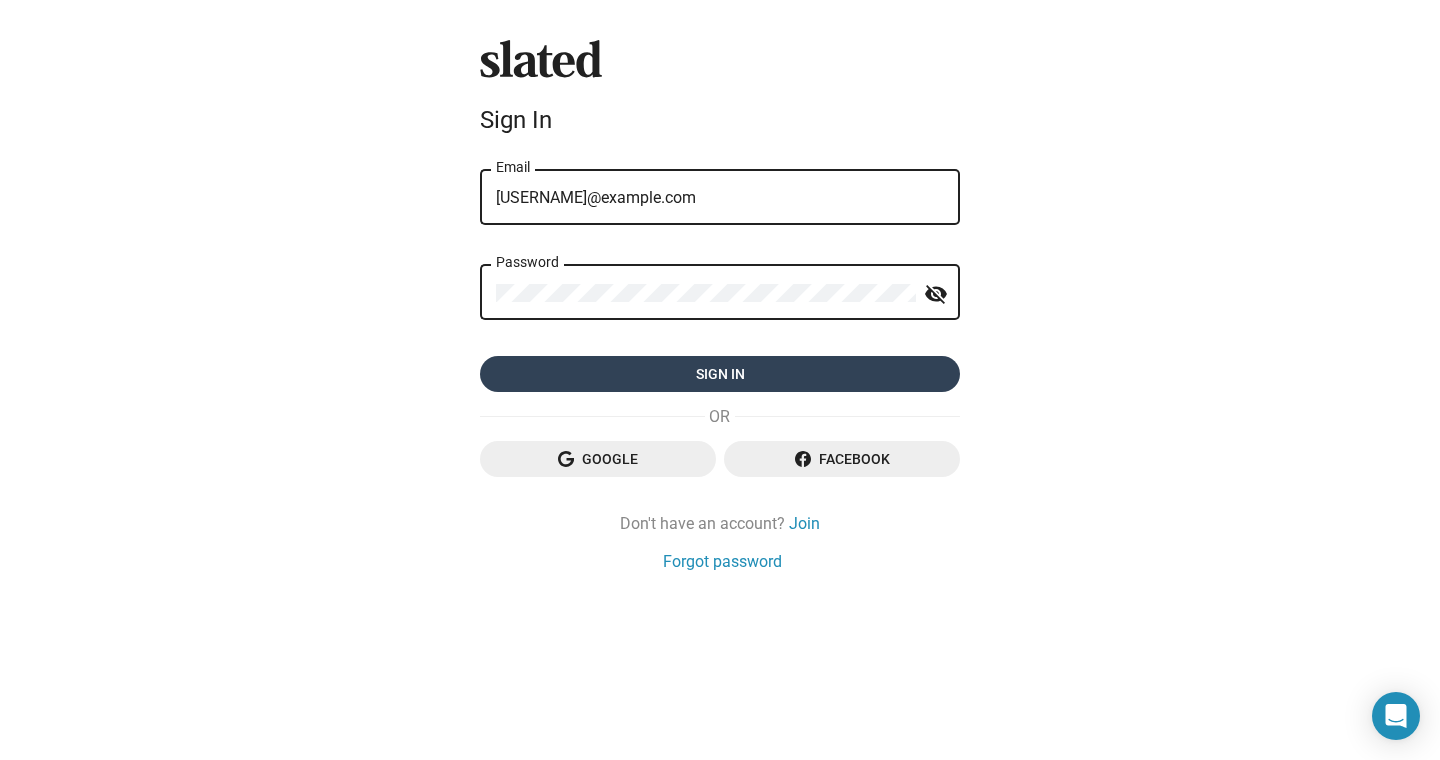 click on "Sign in" 